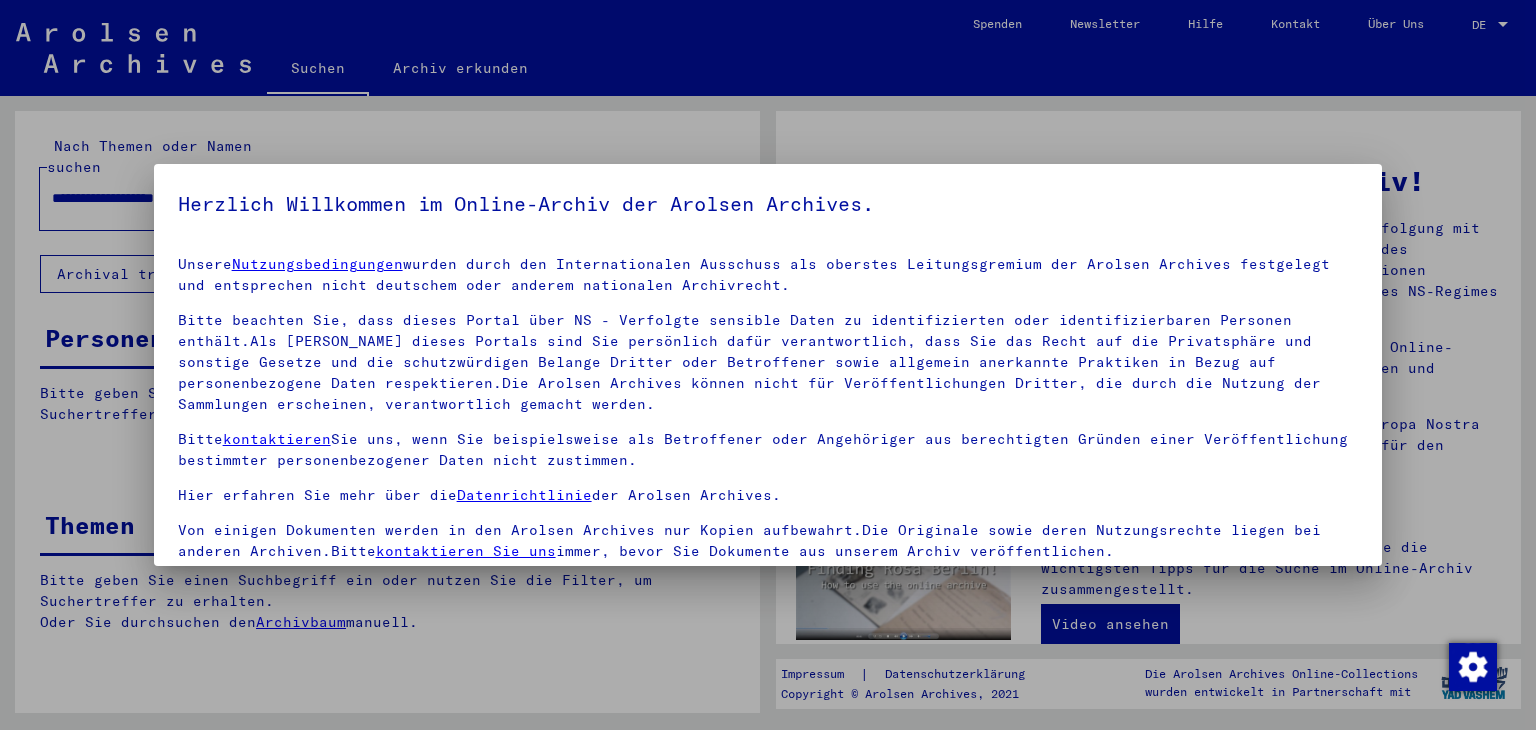 scroll, scrollTop: 0, scrollLeft: 0, axis: both 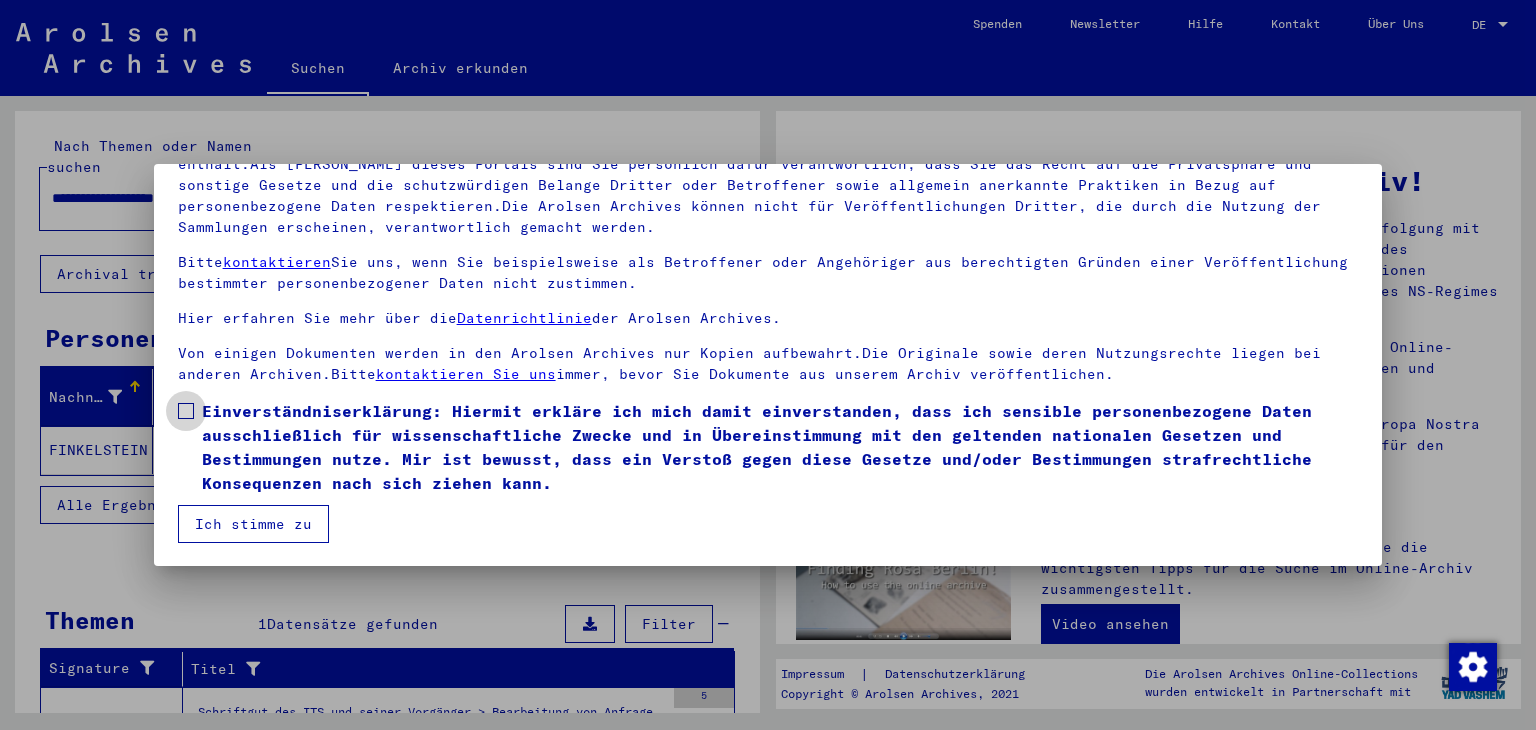 click on "Einverständniserklärung: Hiermit erkläre ich mich damit einverstanden, dass ich sensible personenbezogene Daten ausschließlich für wissenschaftliche Zwecke und in Übereinstimmung mit den geltenden nationalen Gesetzen und Bestimmungen nutze. Mir ist bewusst, dass ein Verstoß gegen diese Gesetze und/oder Bestimmungen strafrechtliche Konsequenzen nach sich ziehen kann." at bounding box center (768, 447) 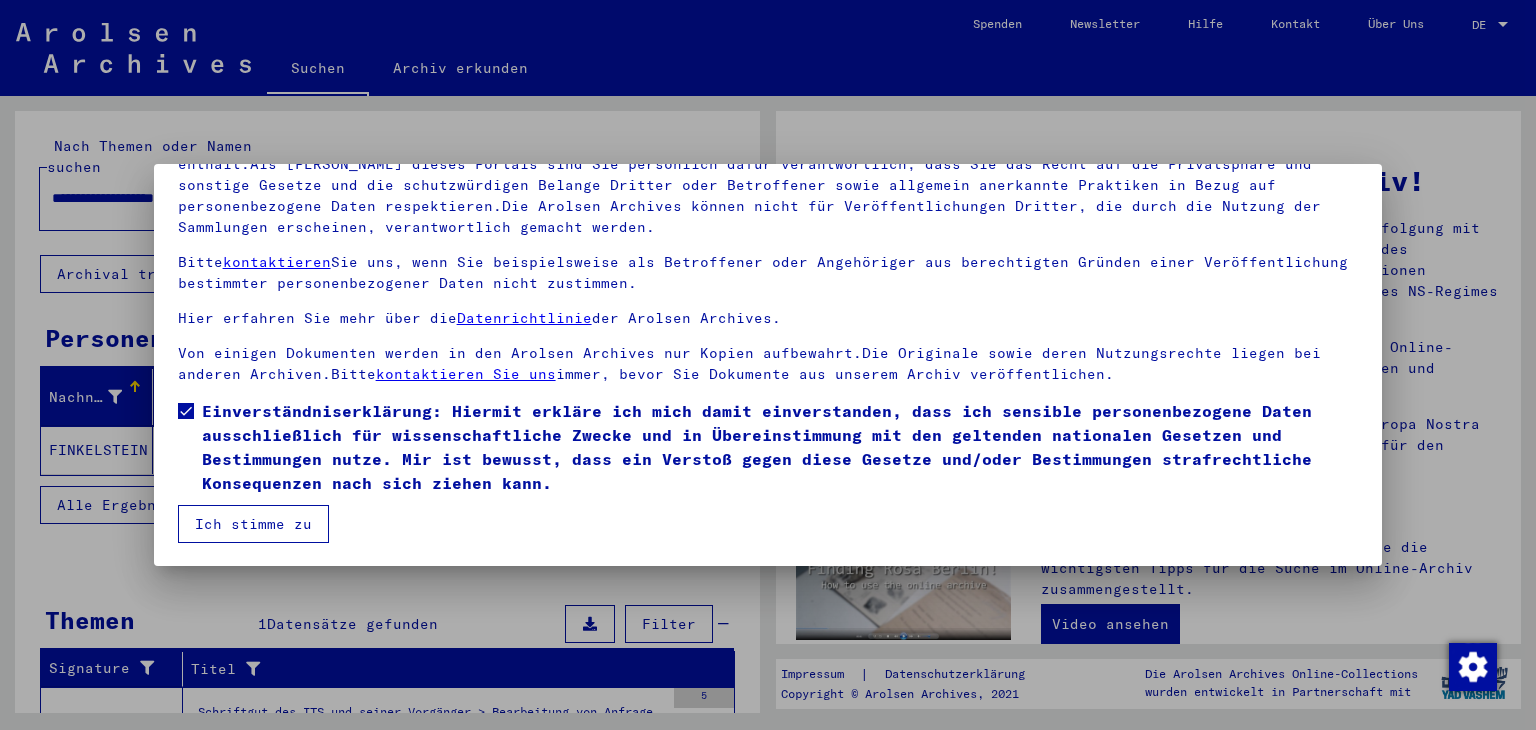click on "kontaktieren Sie uns" at bounding box center (466, 374) 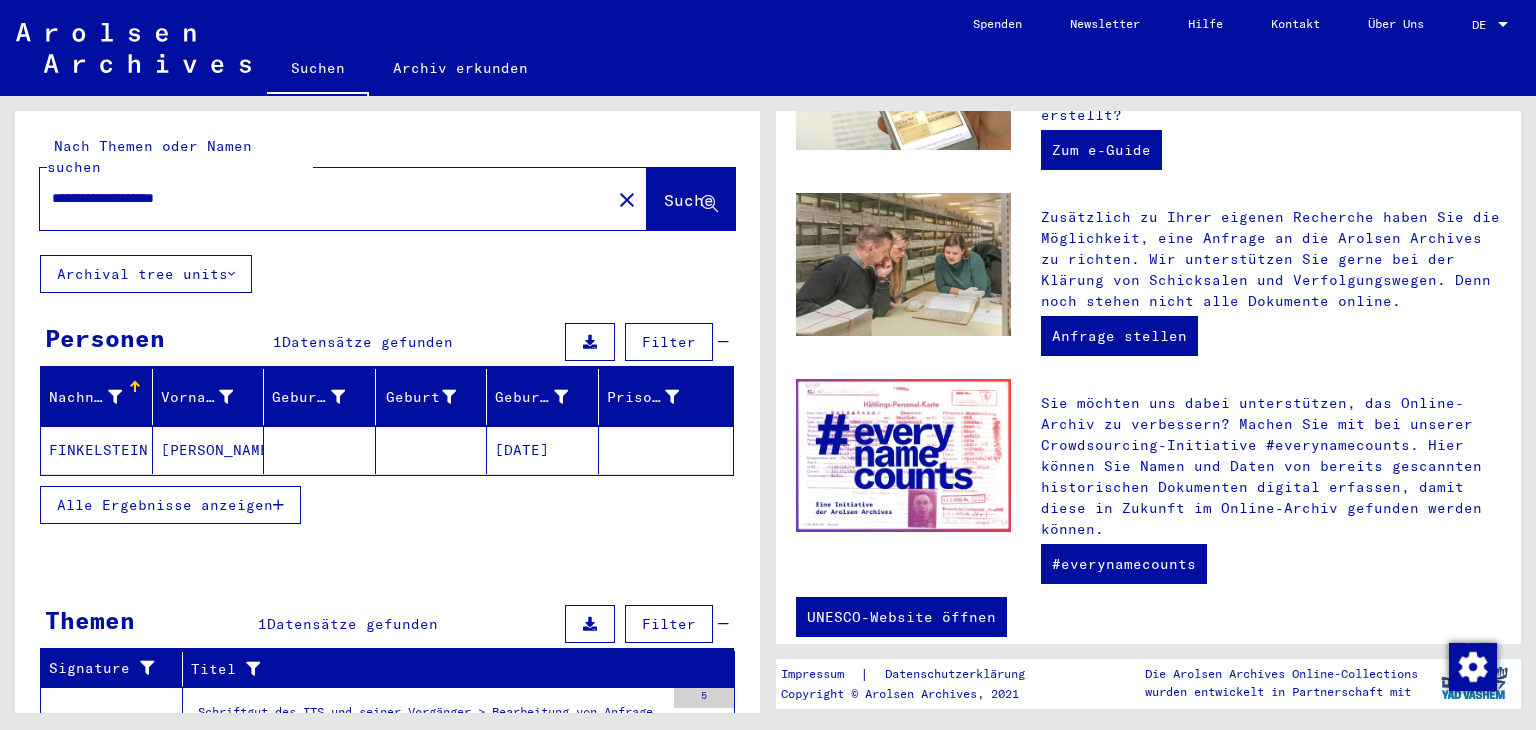 scroll, scrollTop: 667, scrollLeft: 0, axis: vertical 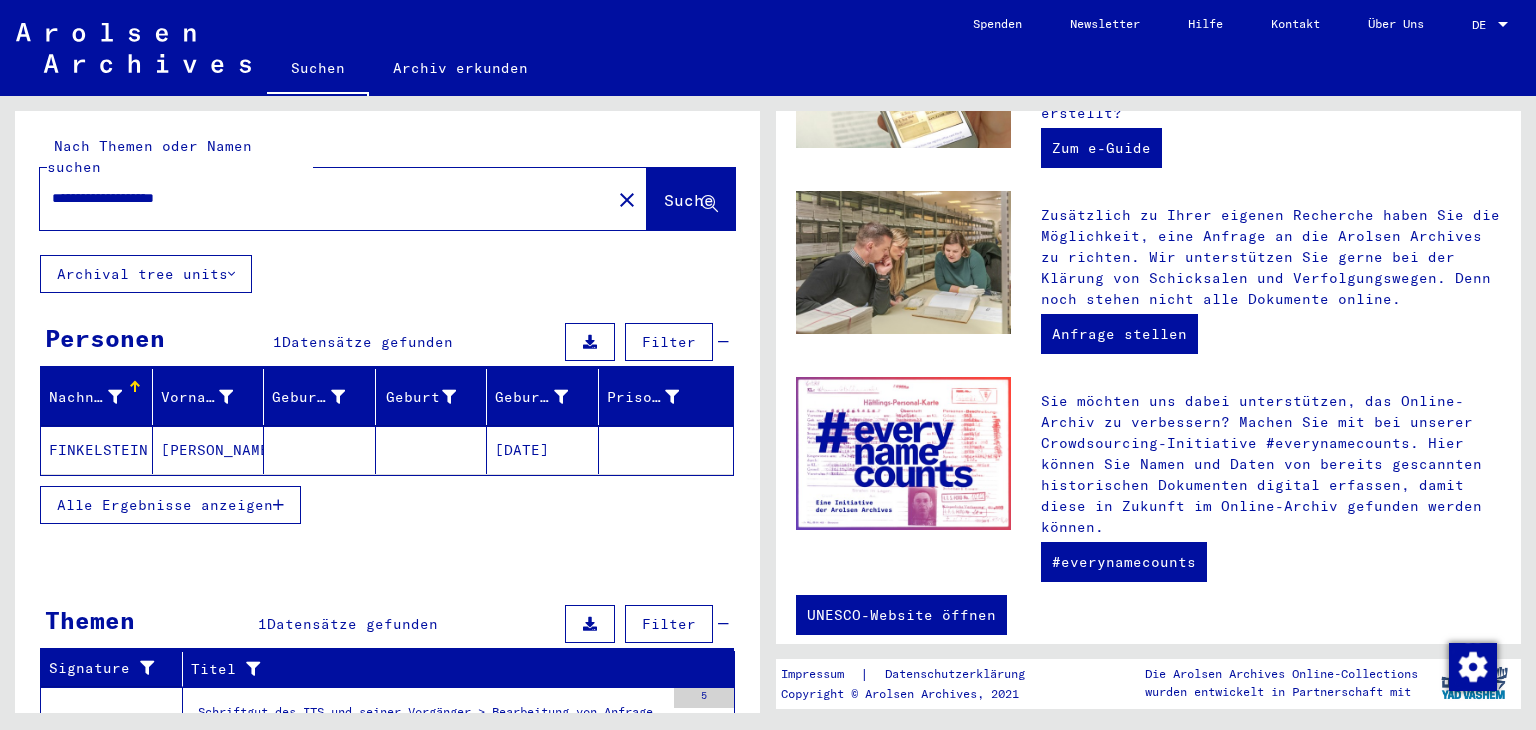 click on "[DATE]" 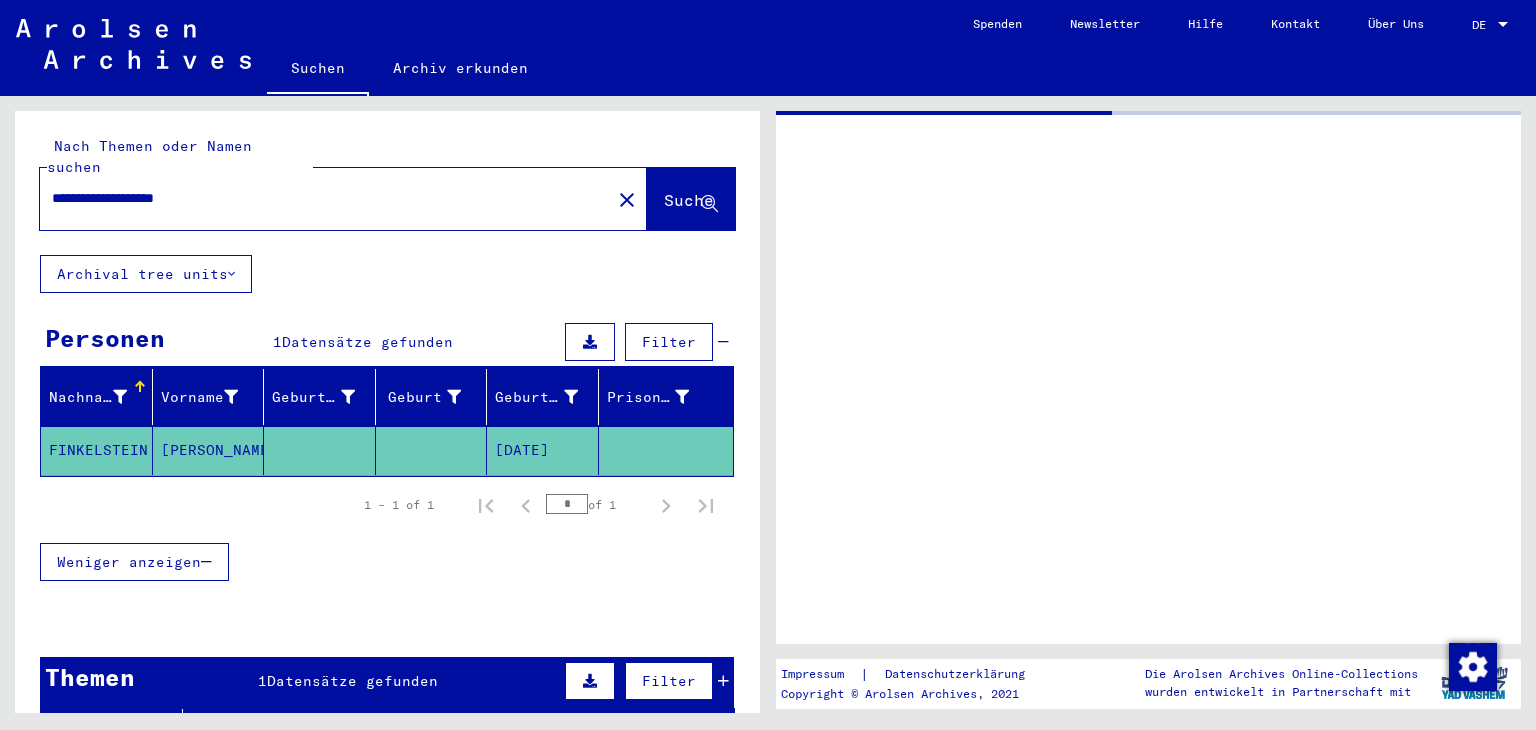 scroll, scrollTop: 0, scrollLeft: 0, axis: both 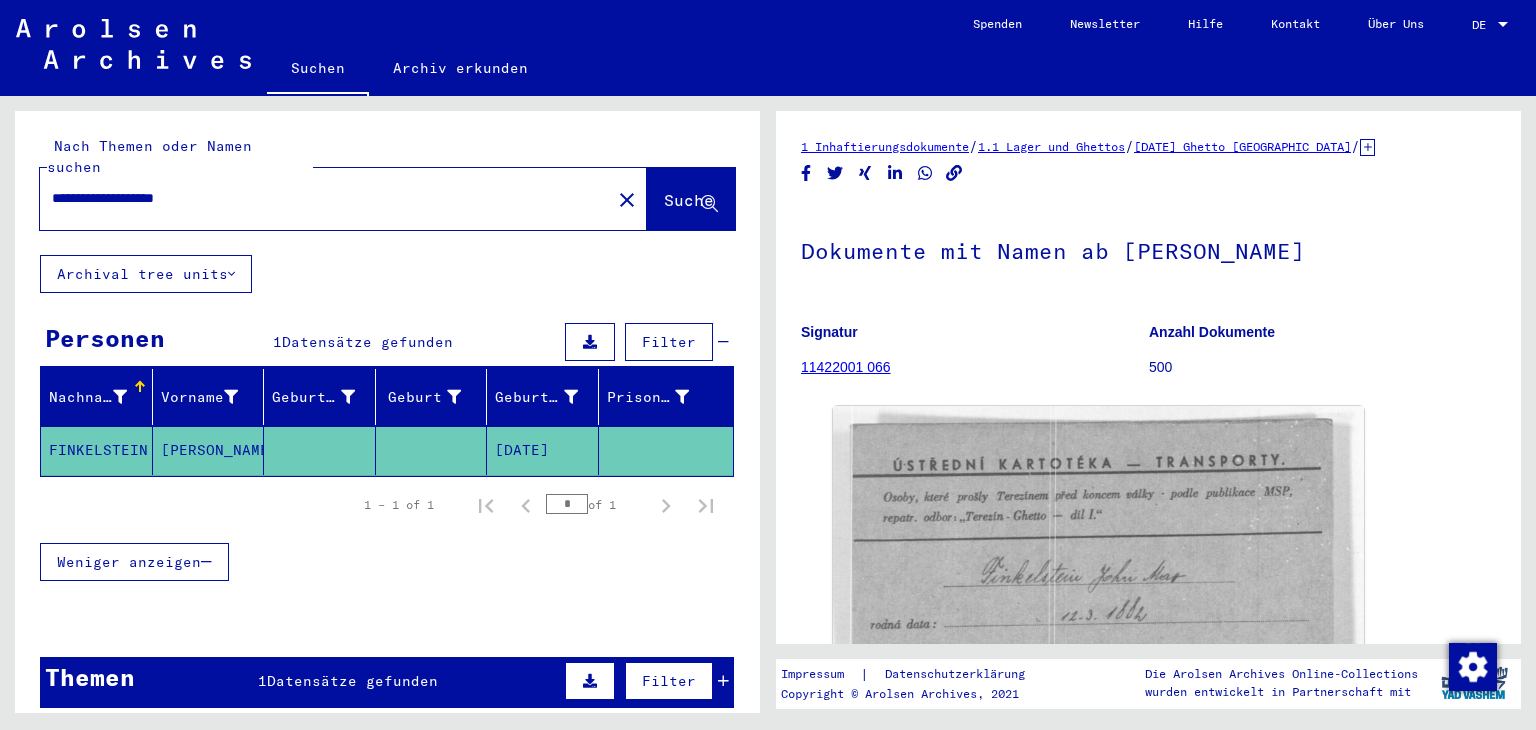 drag, startPoint x: 1535, startPoint y: 326, endPoint x: 1534, endPoint y: 461, distance: 135.00371 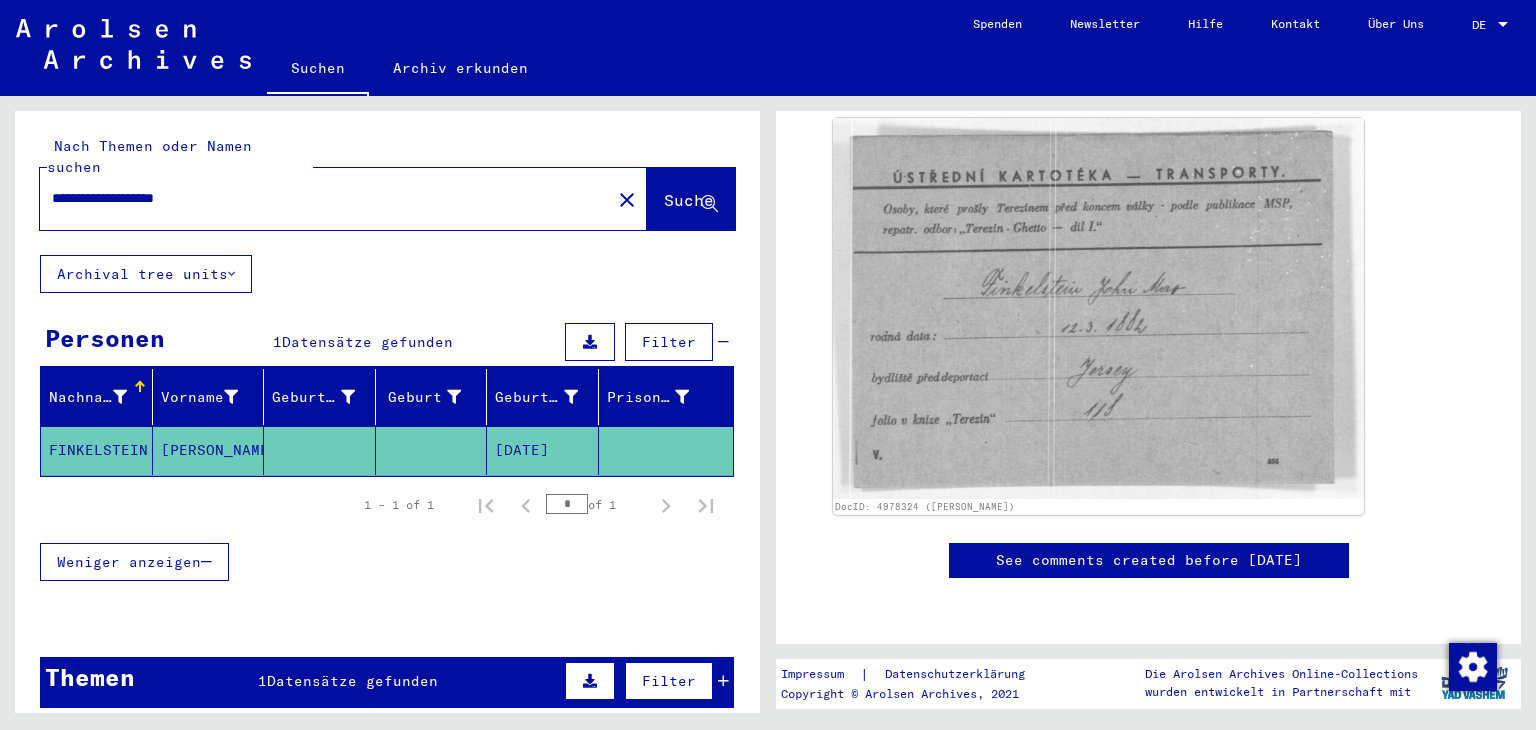 scroll, scrollTop: 565, scrollLeft: 0, axis: vertical 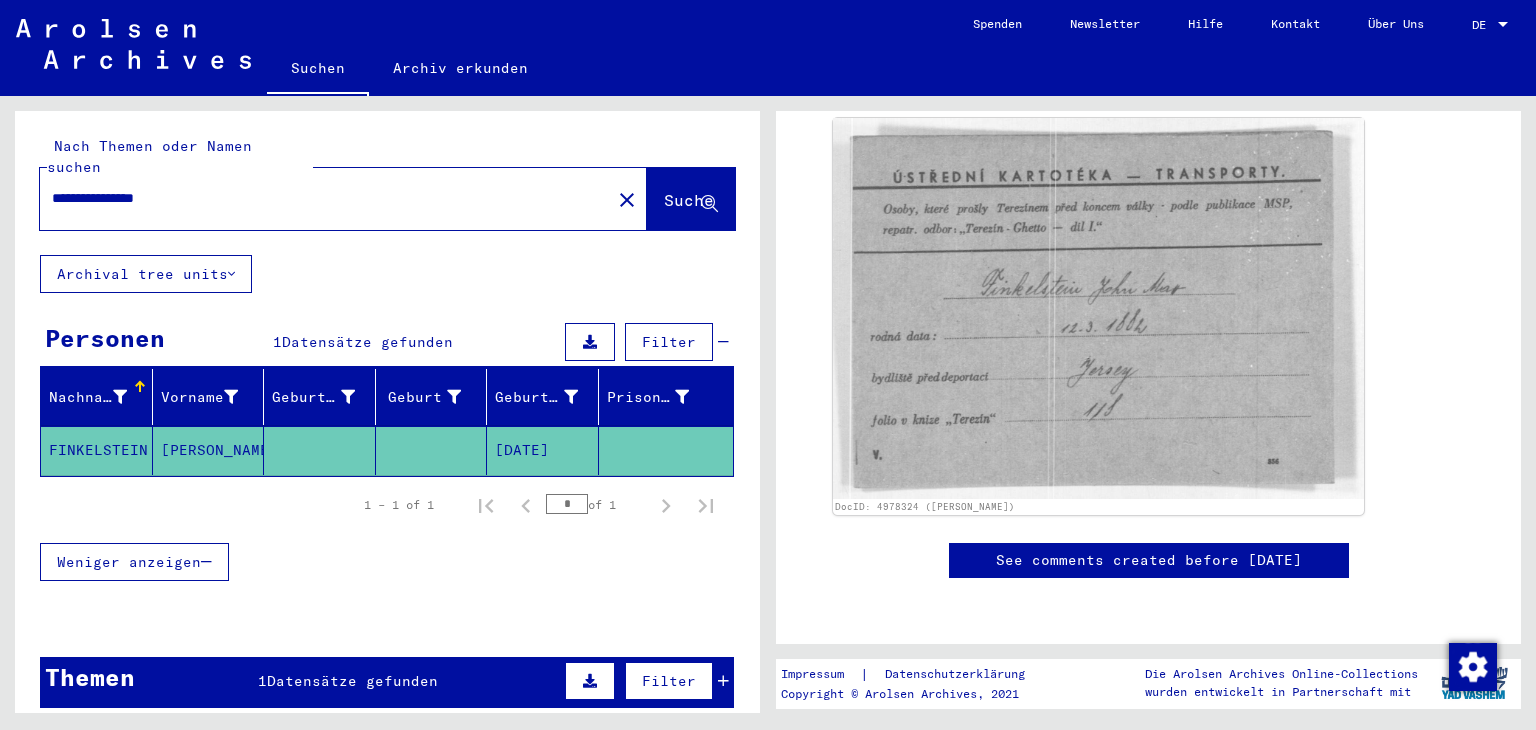 type on "**********" 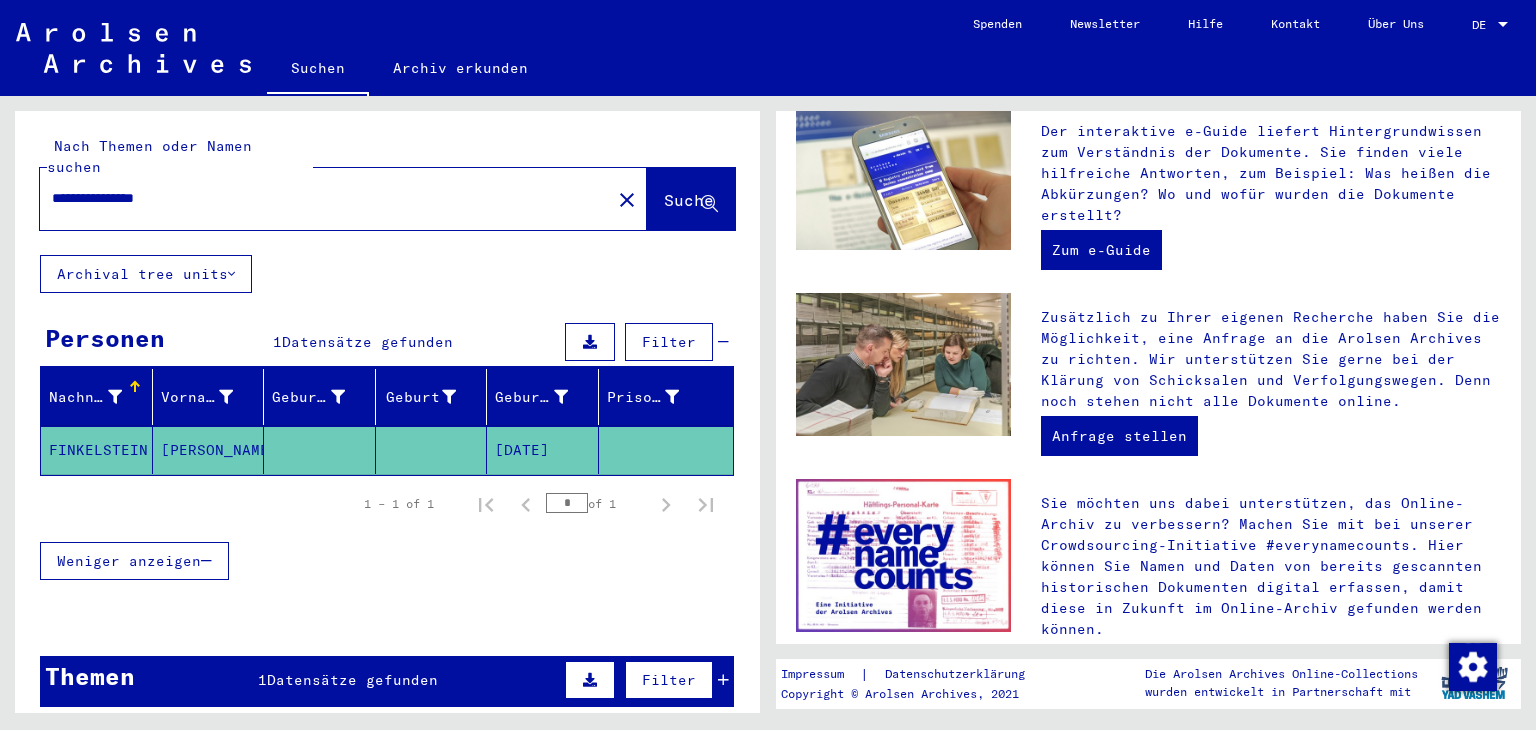 scroll, scrollTop: 0, scrollLeft: 0, axis: both 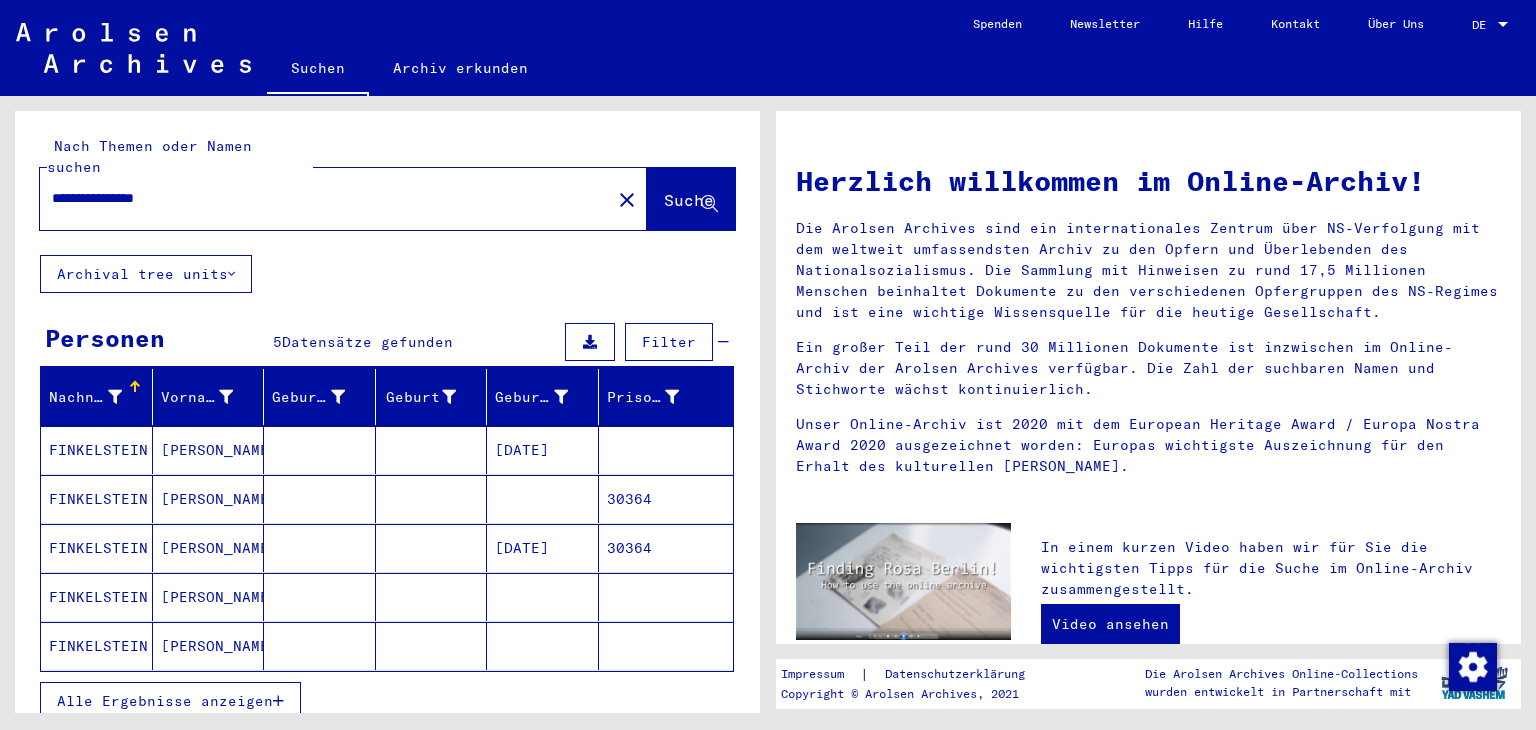 click on "[DATE]" at bounding box center (543, 499) 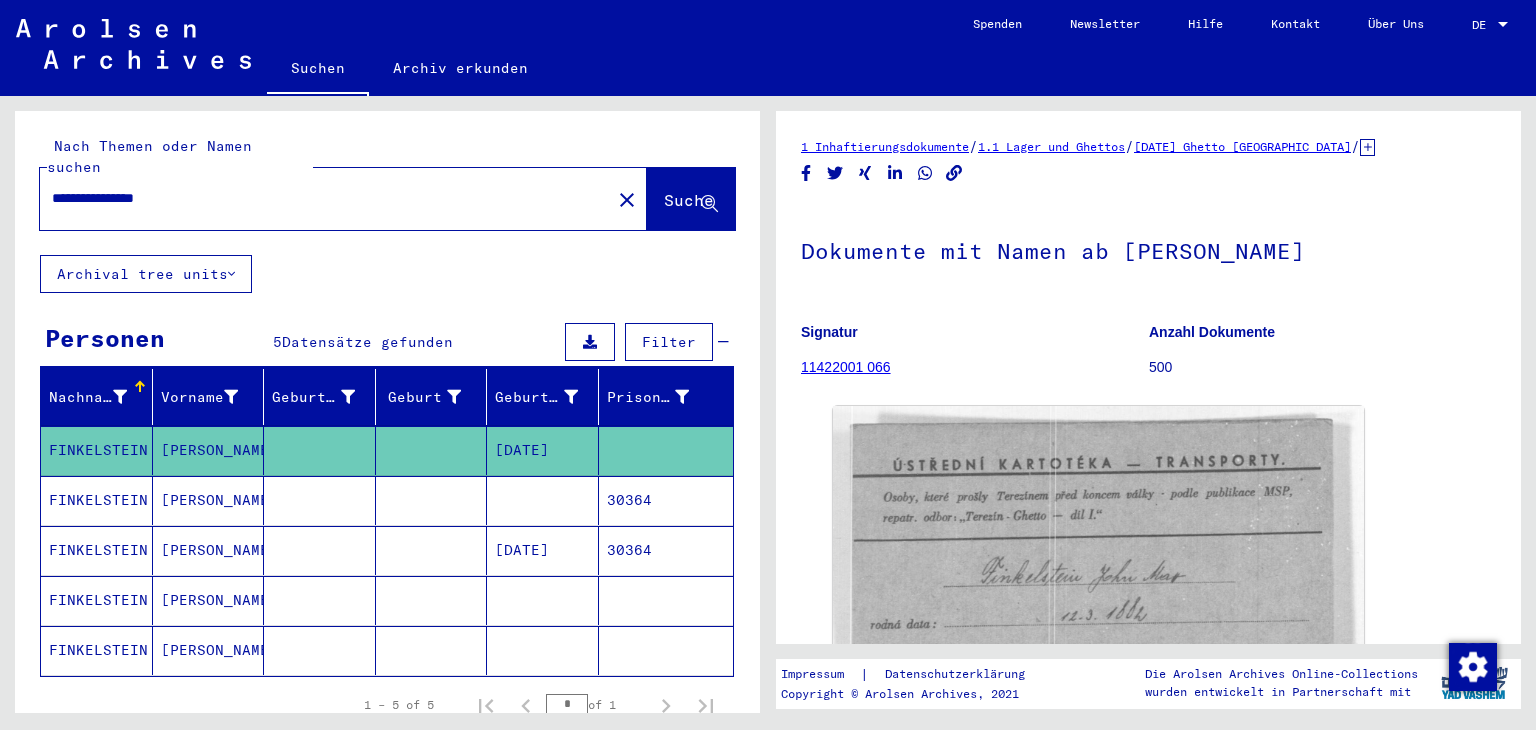 click at bounding box center [543, 550] 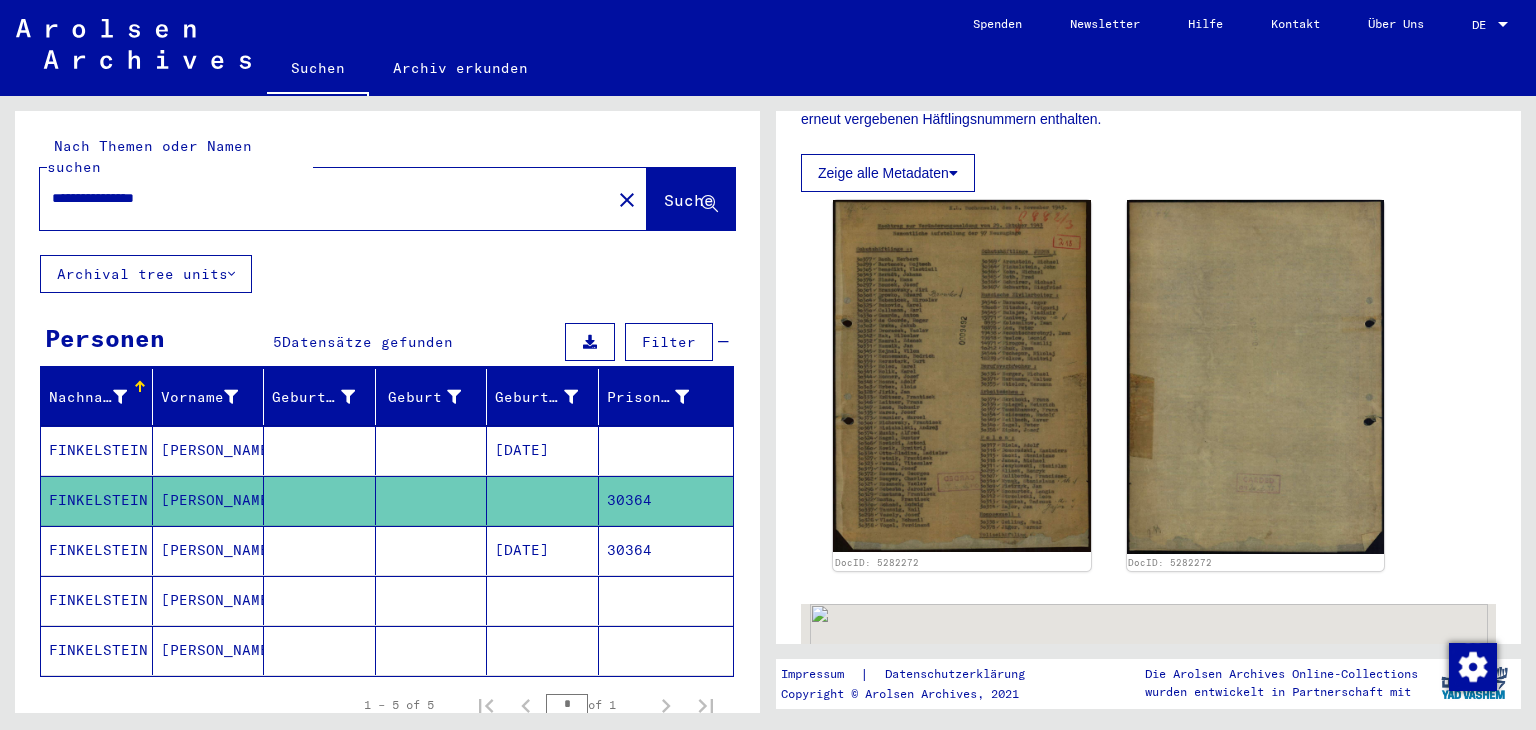 scroll, scrollTop: 436, scrollLeft: 0, axis: vertical 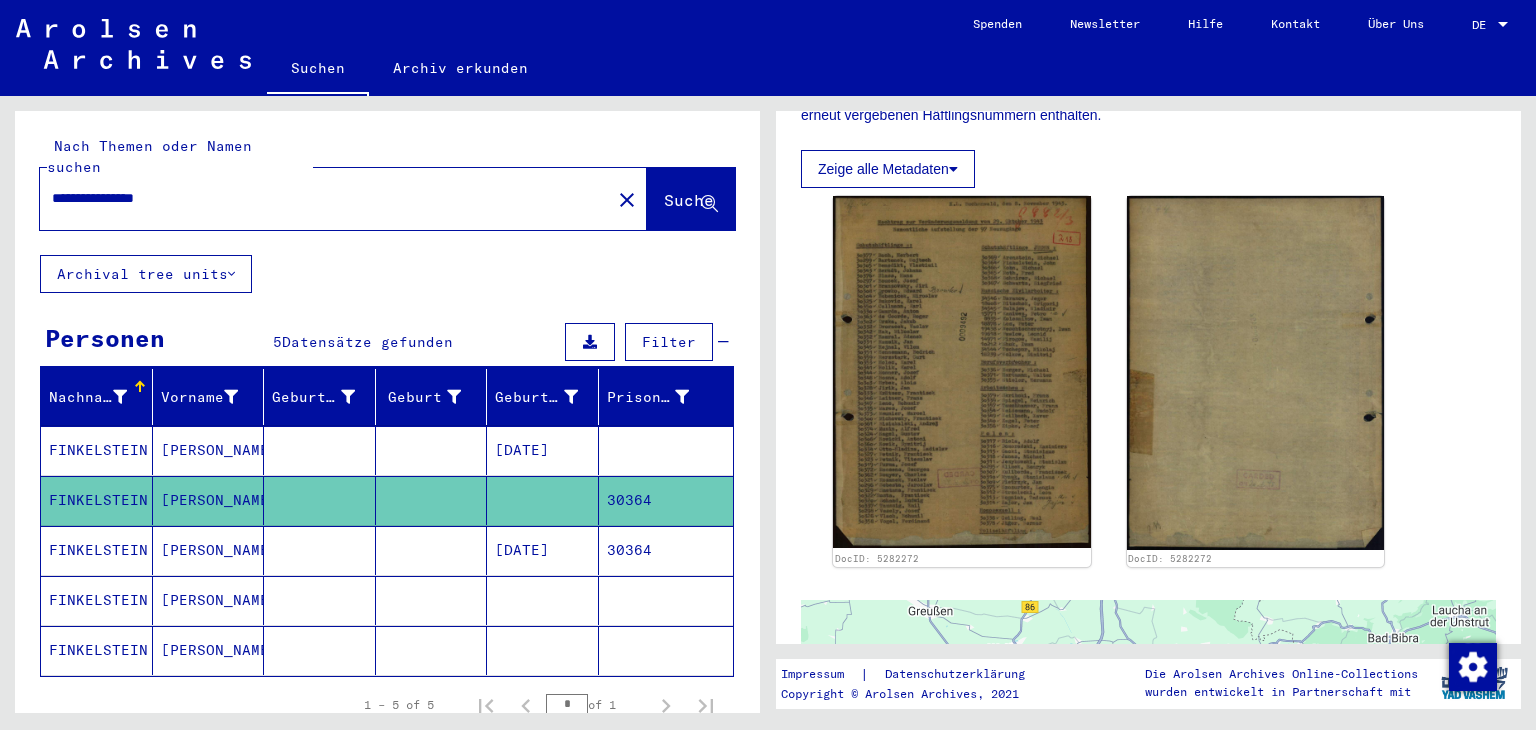 click on "30364" at bounding box center (666, 600) 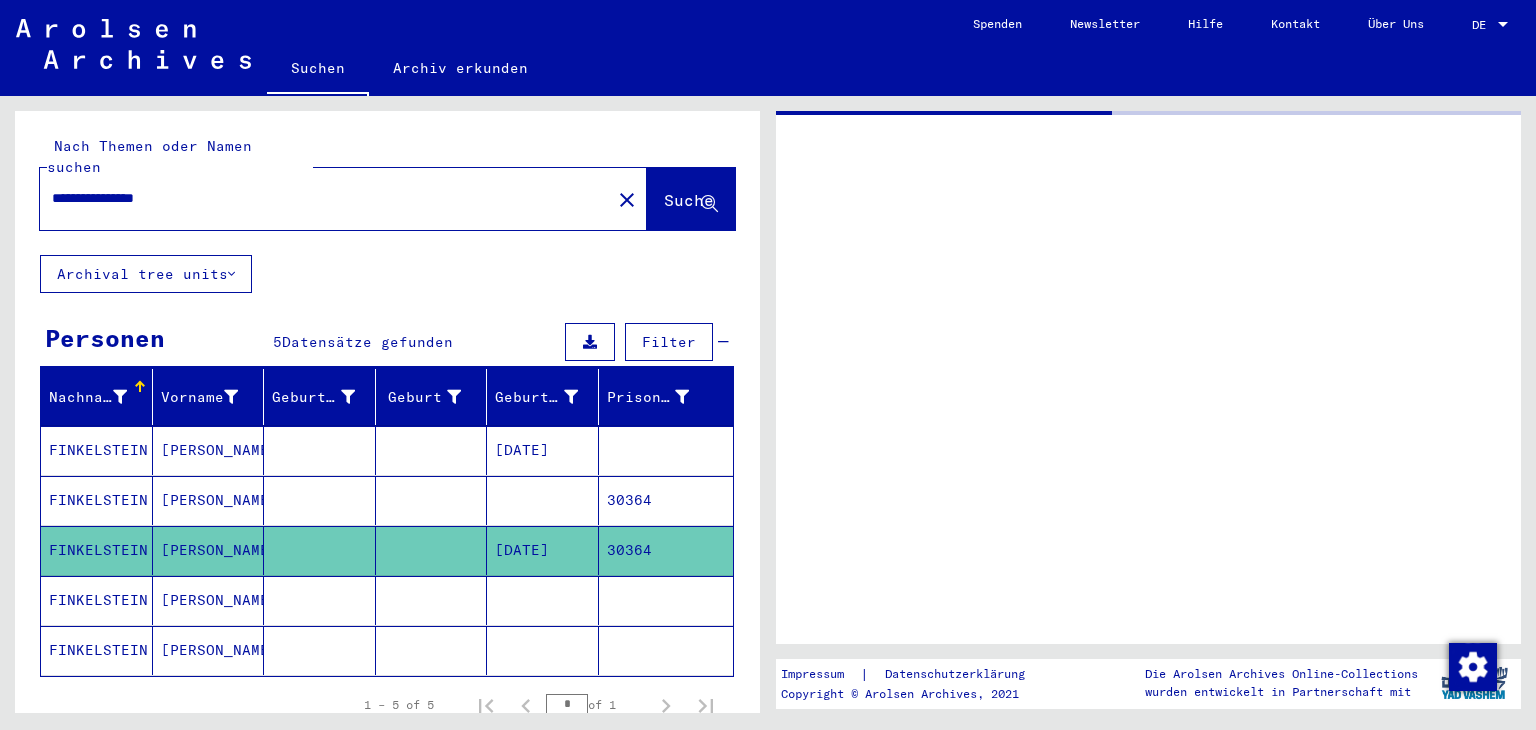 scroll, scrollTop: 0, scrollLeft: 0, axis: both 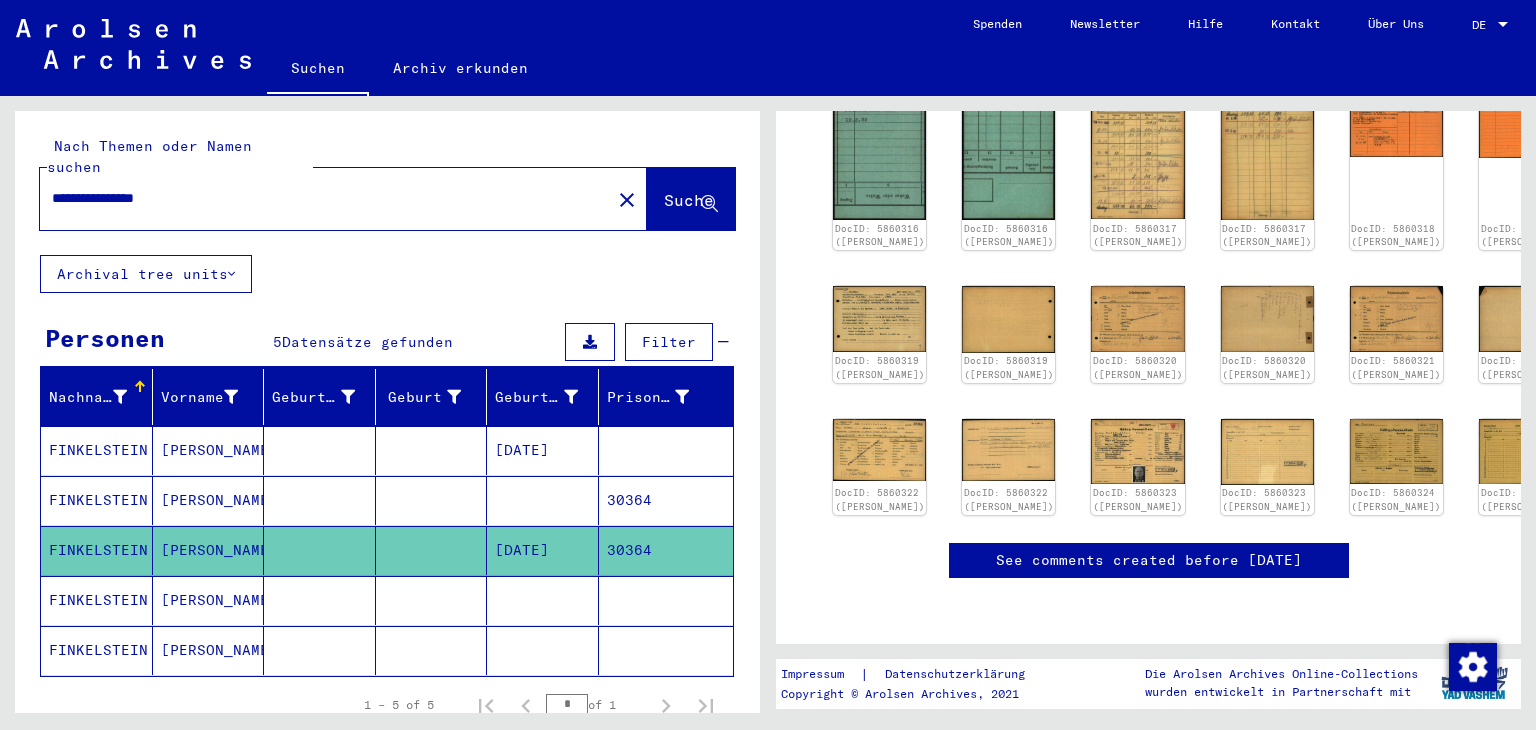 drag, startPoint x: 1535, startPoint y: 314, endPoint x: 1532, endPoint y: 265, distance: 49.09175 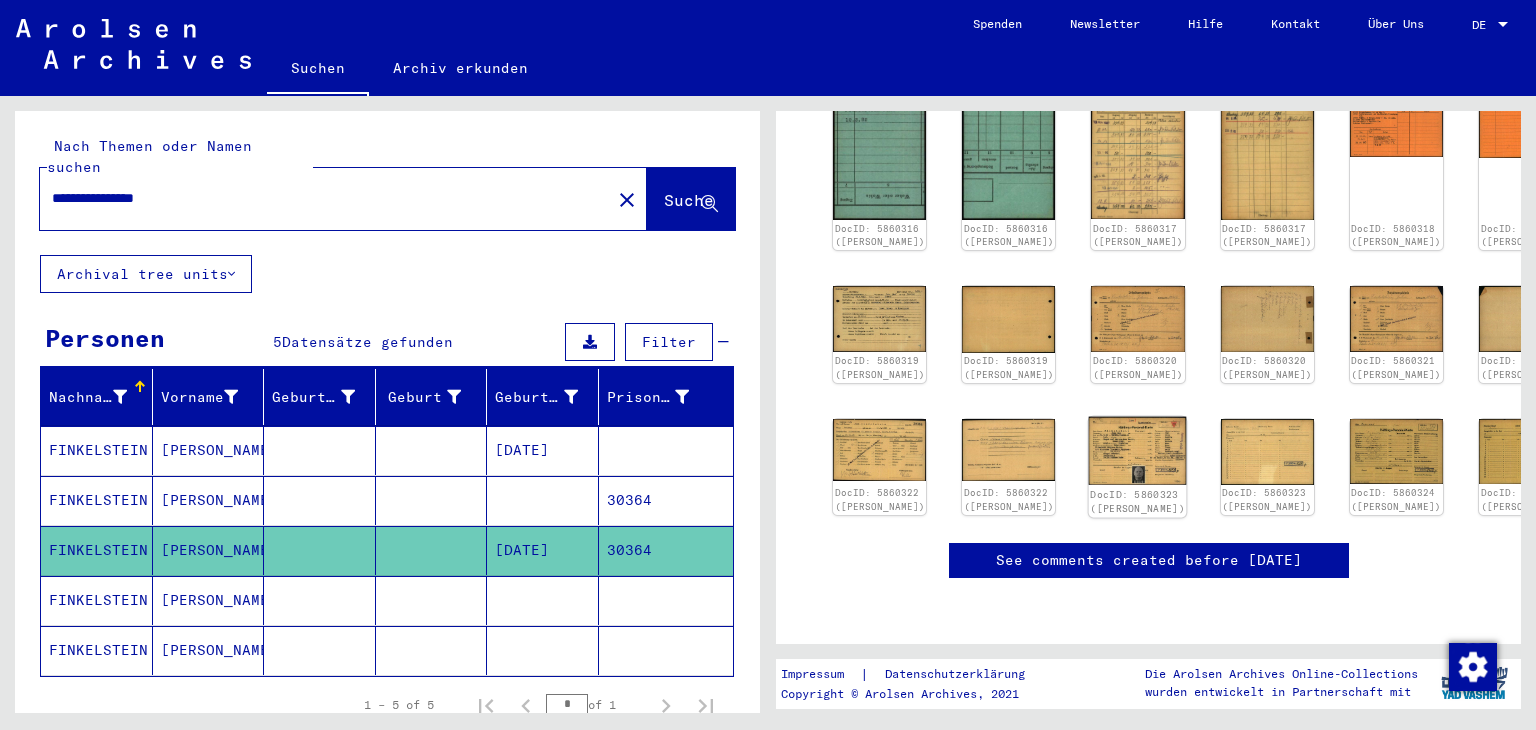 click on "DocID: 5860323 ([PERSON_NAME])" 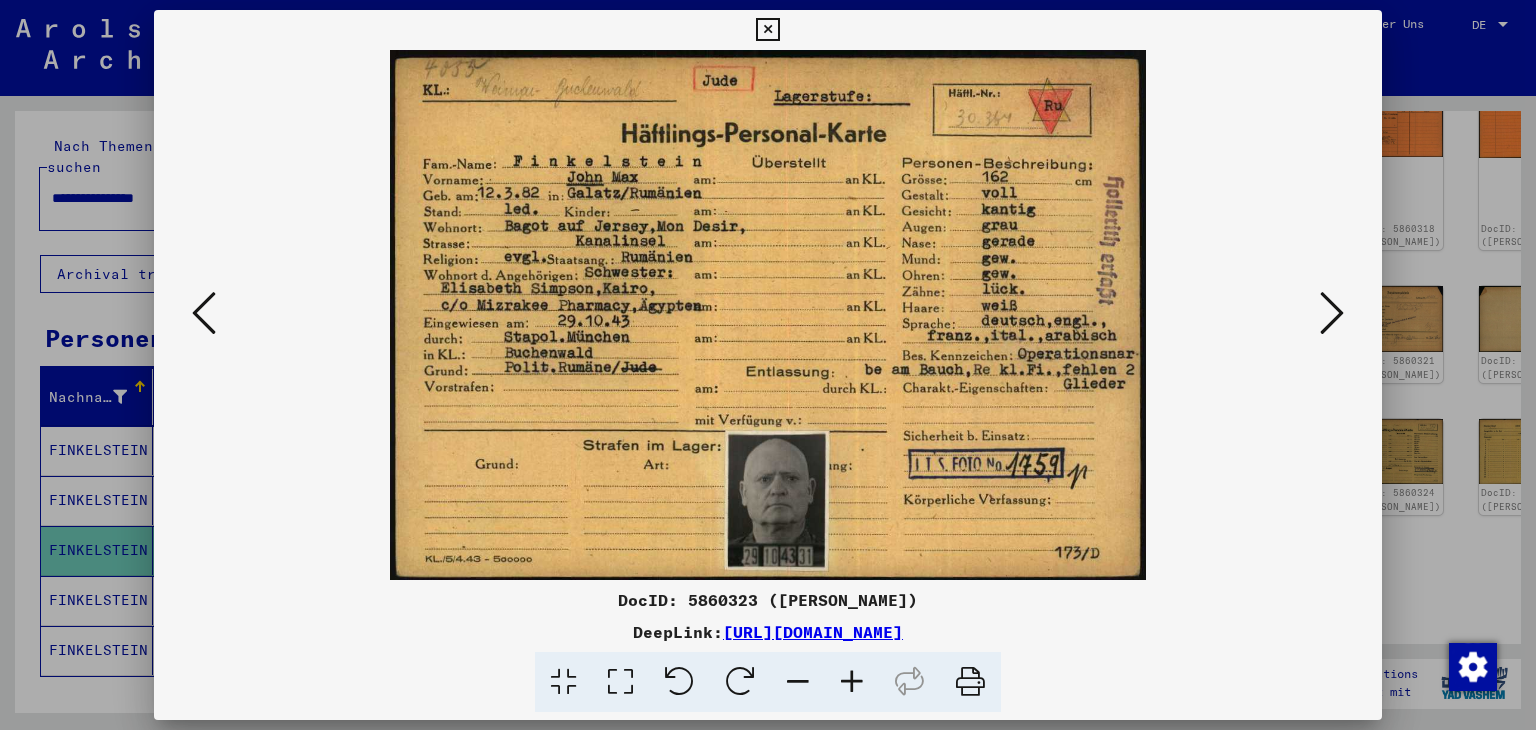 drag, startPoint x: 1082, startPoint y: 445, endPoint x: 1073, endPoint y: 626, distance: 181.22362 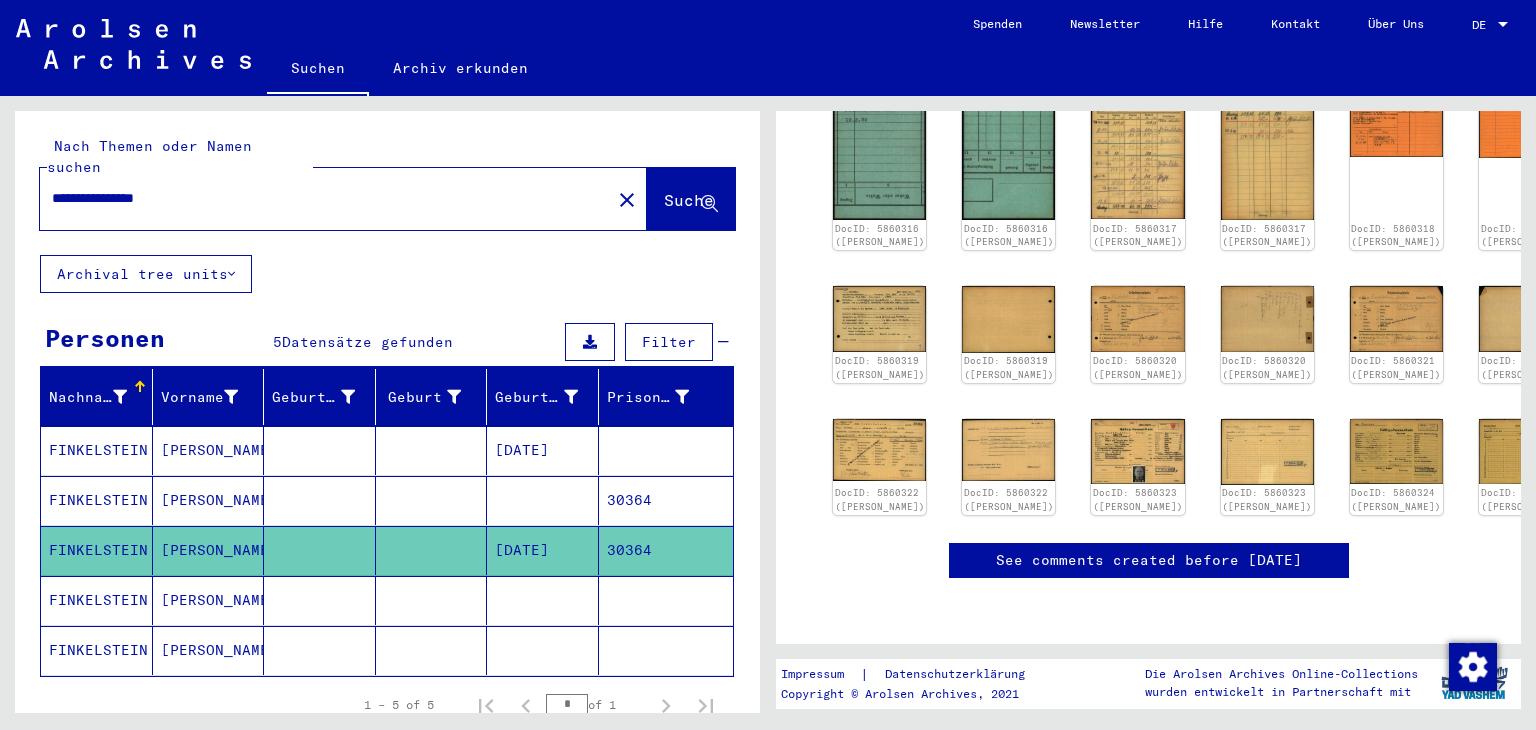 drag, startPoint x: 1526, startPoint y: 371, endPoint x: 1525, endPoint y: 339, distance: 32.01562 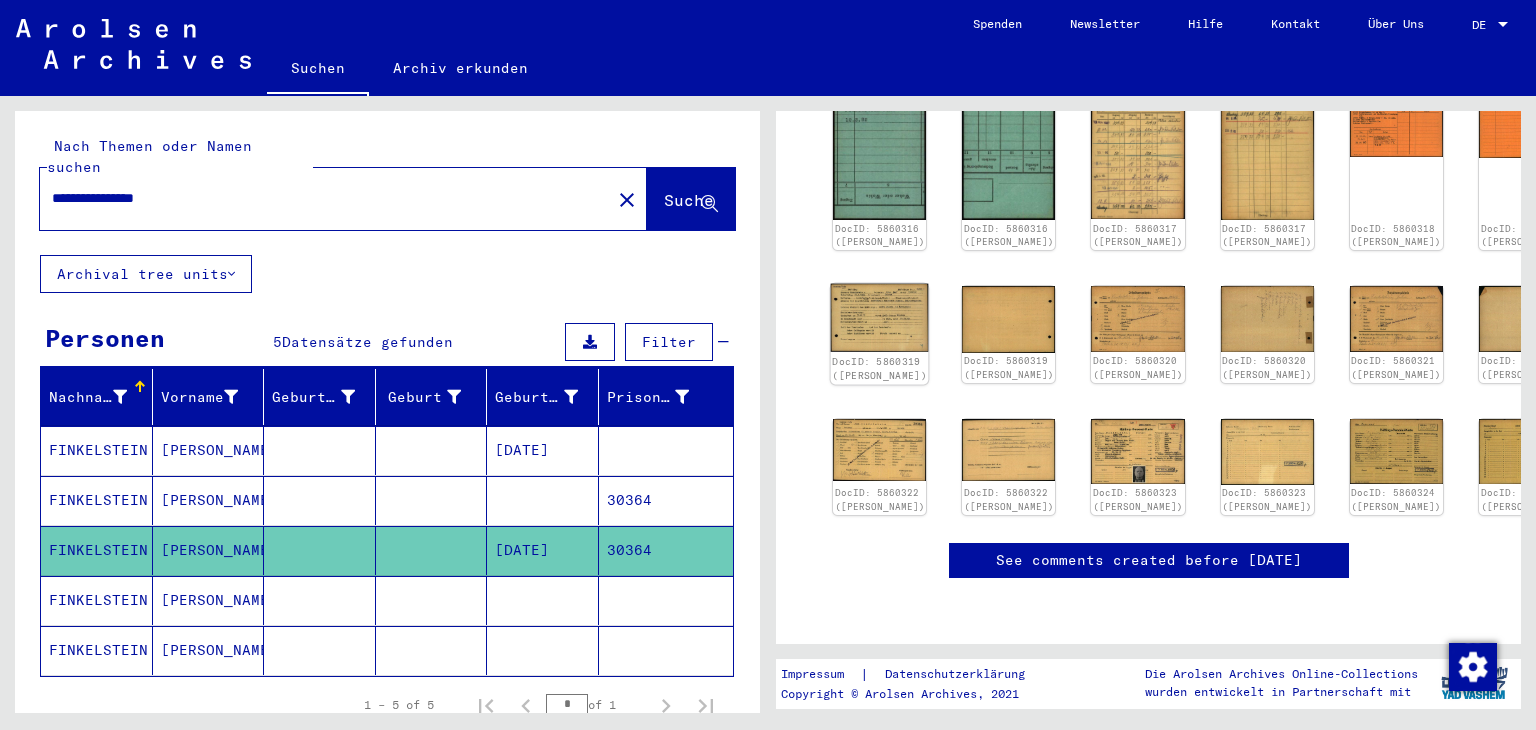 click 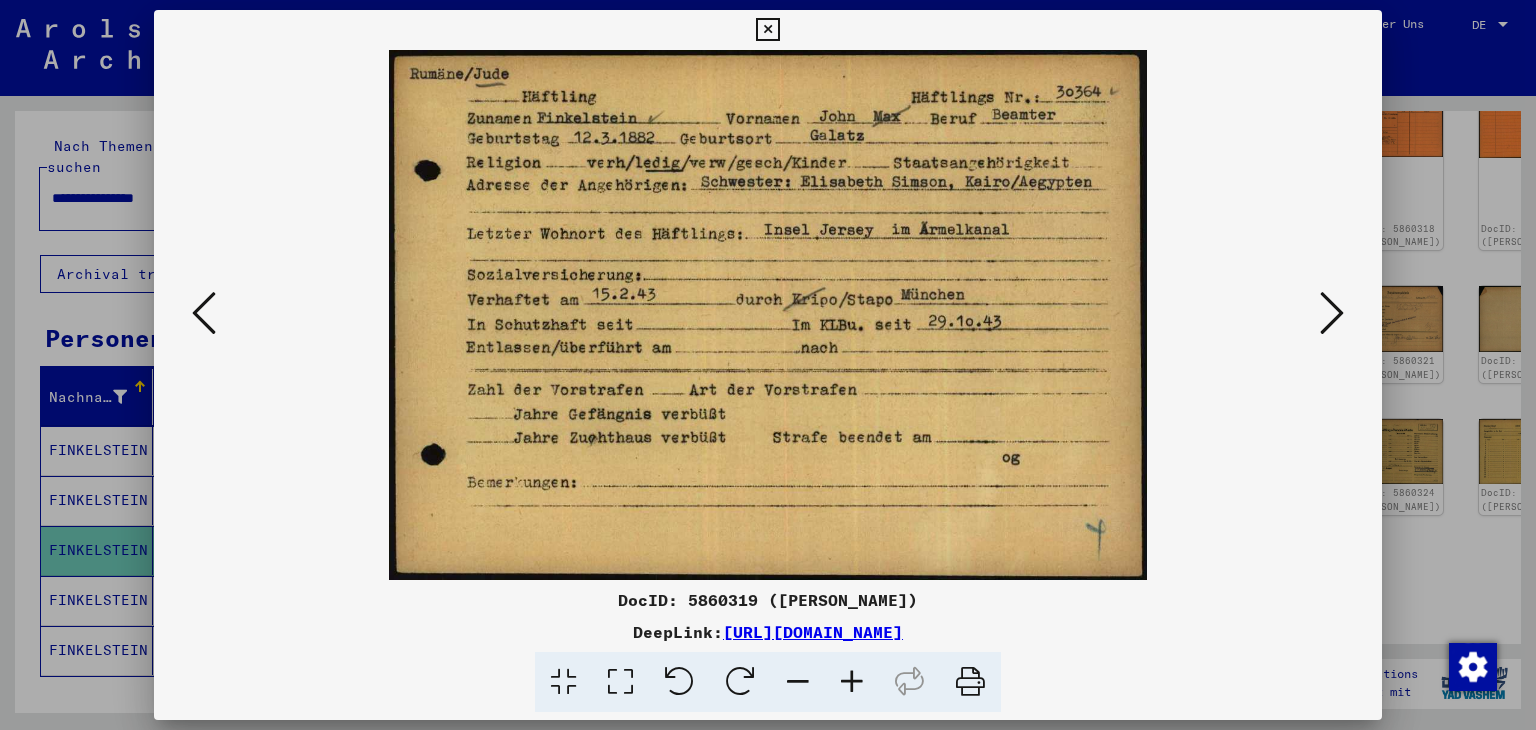 click at bounding box center (768, 315) 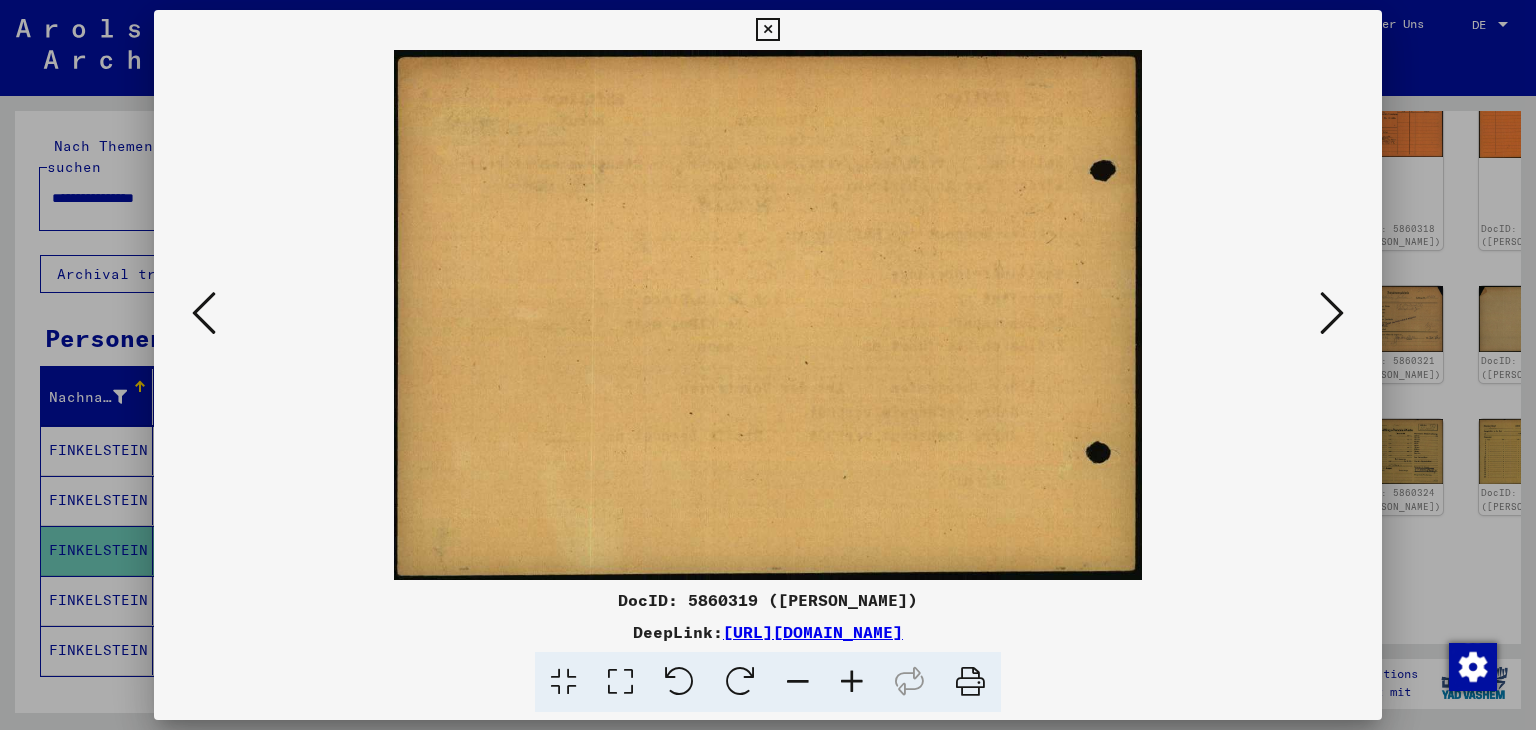 click at bounding box center (1332, 313) 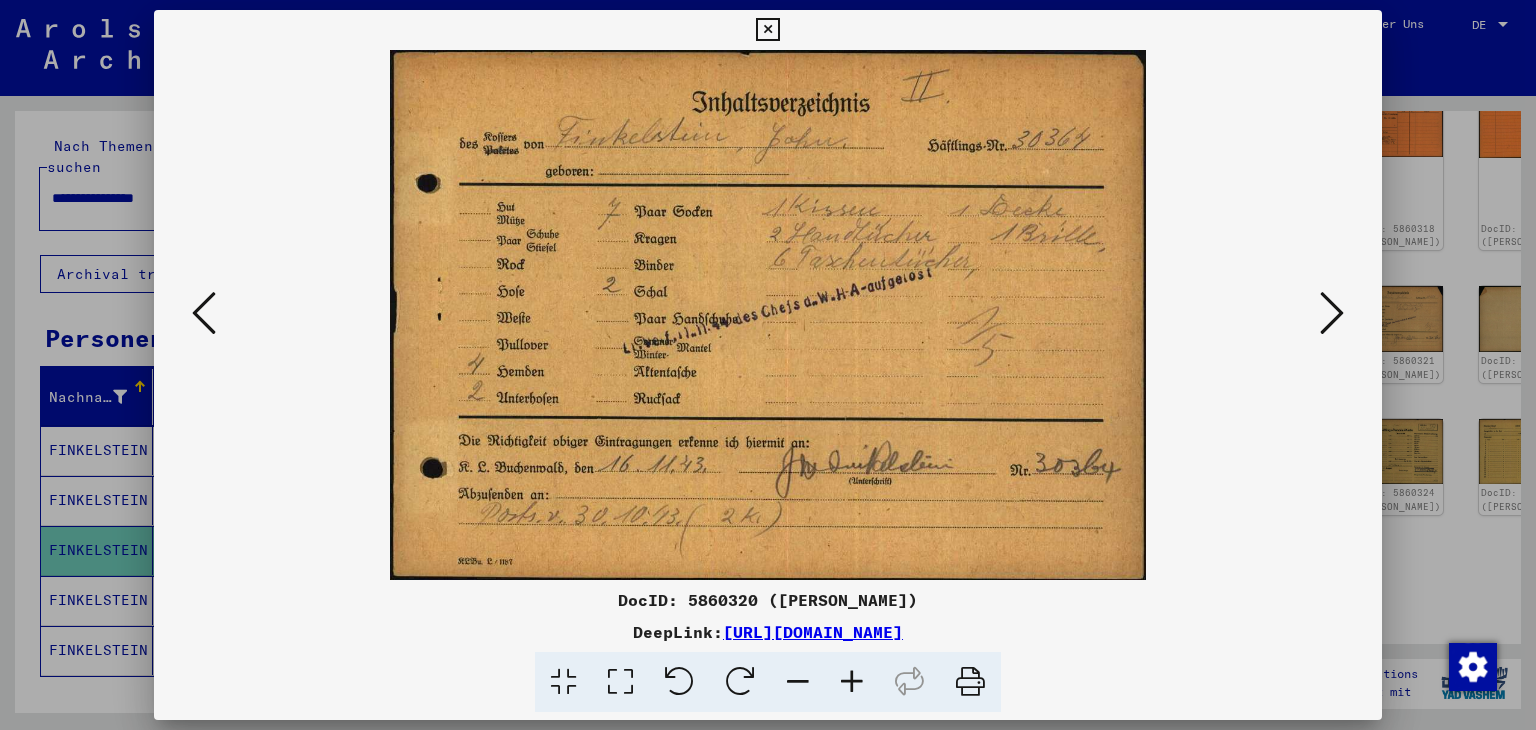click at bounding box center (1332, 313) 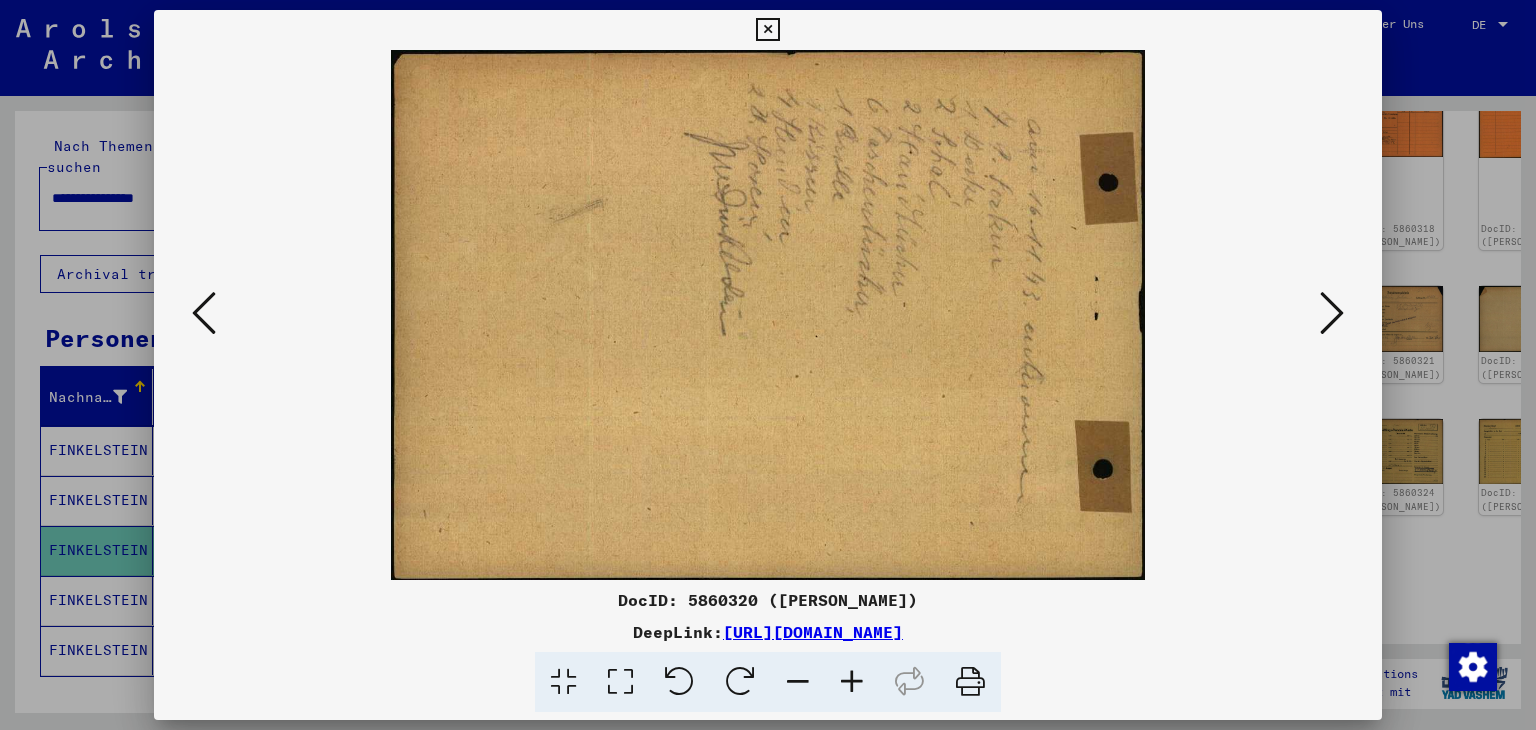 click at bounding box center (1332, 313) 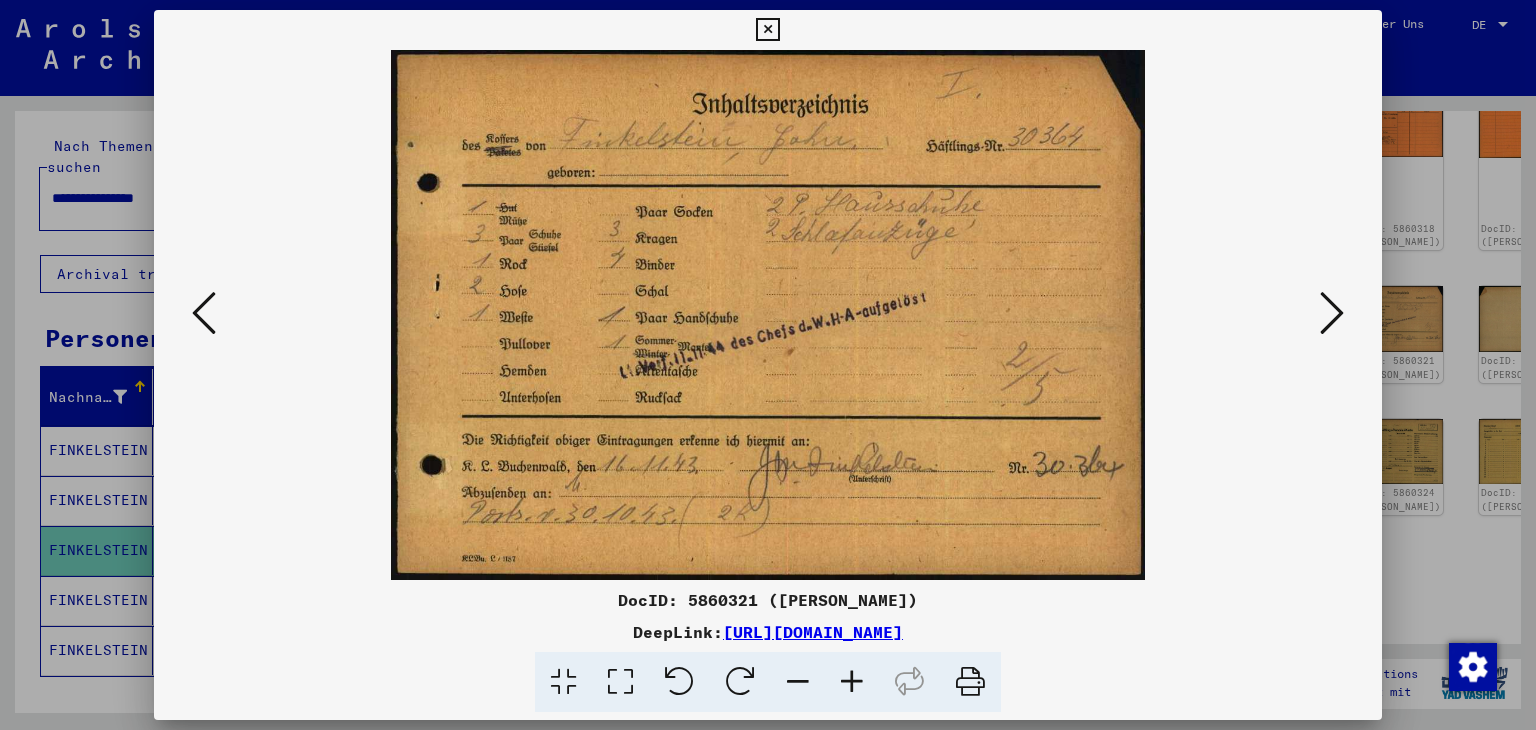 click at bounding box center (1332, 313) 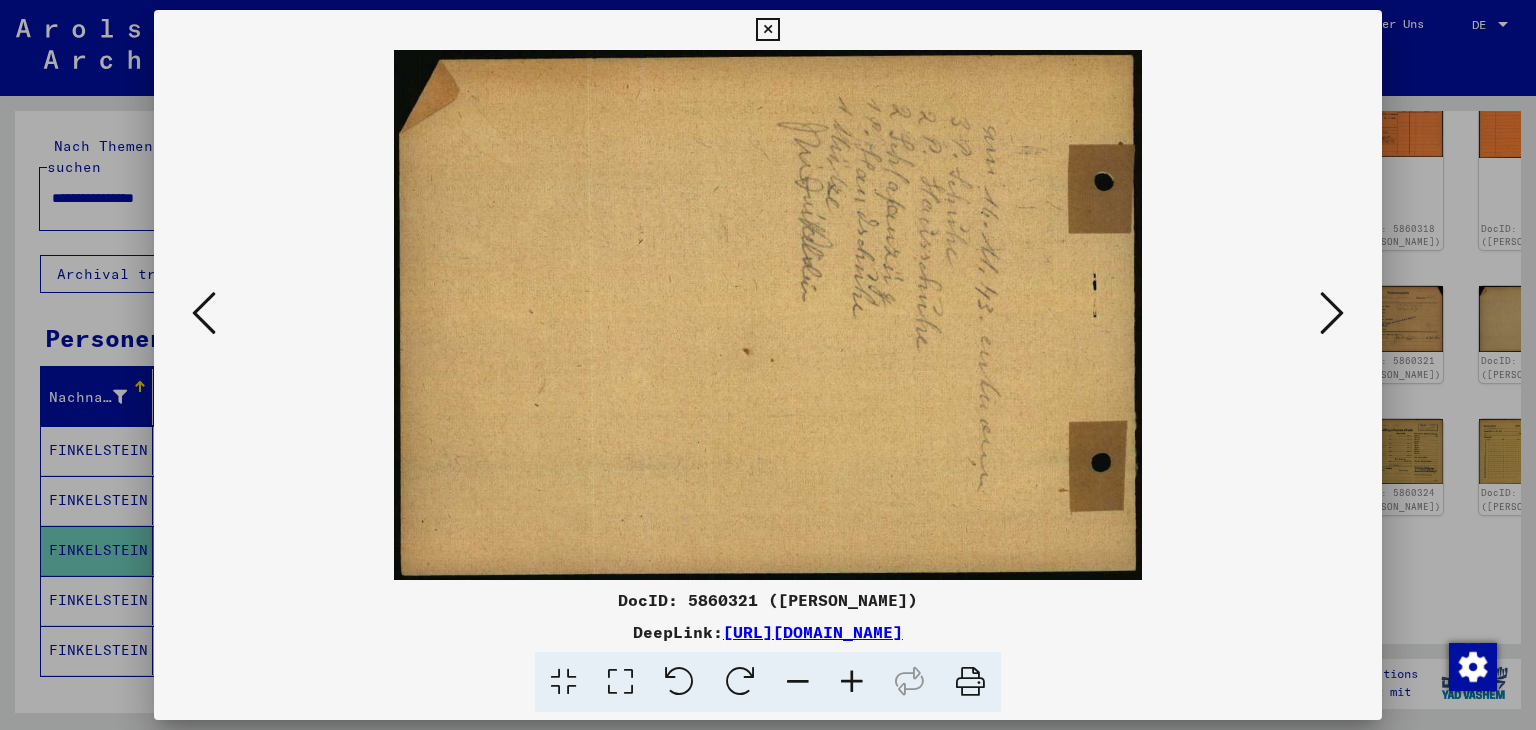 click at bounding box center (1332, 313) 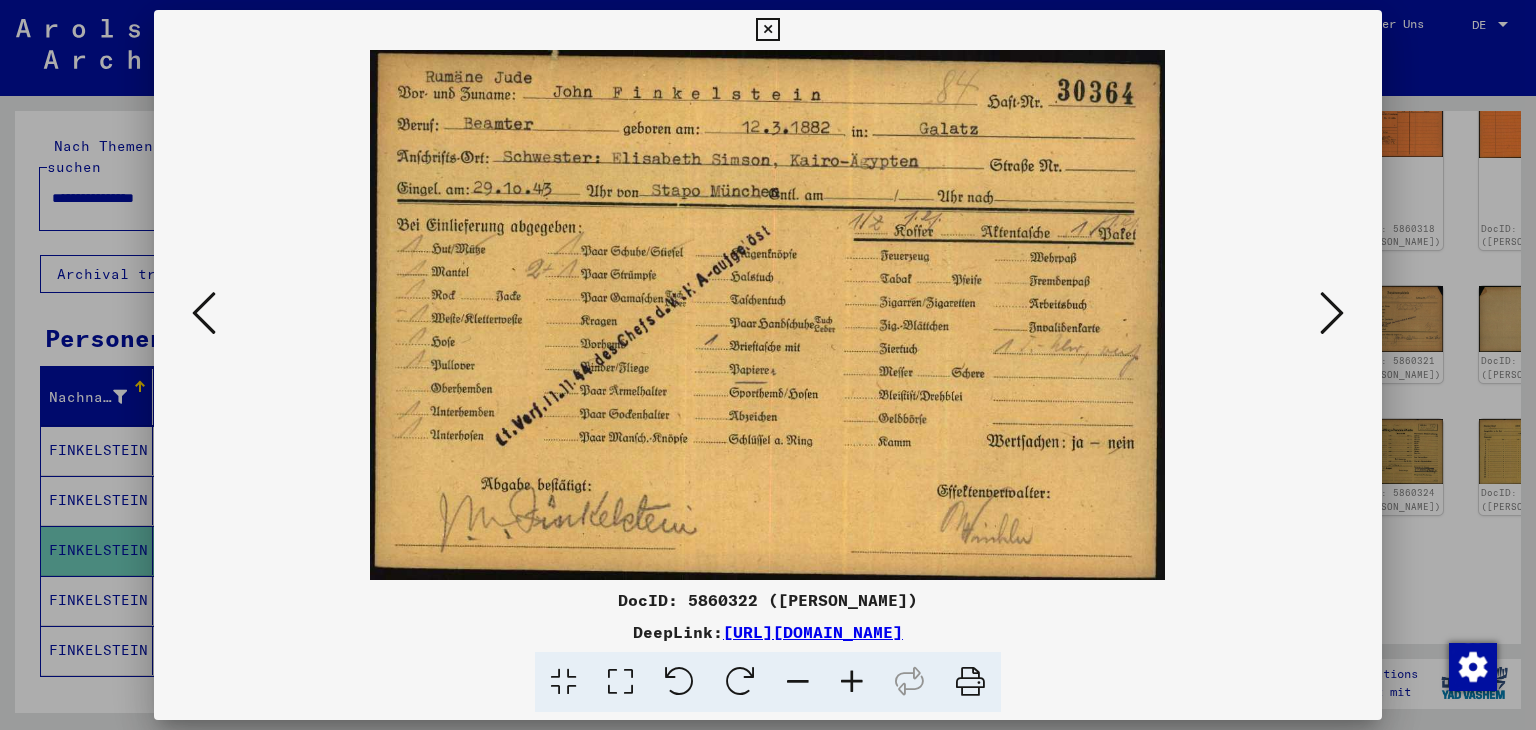 click at bounding box center (1332, 313) 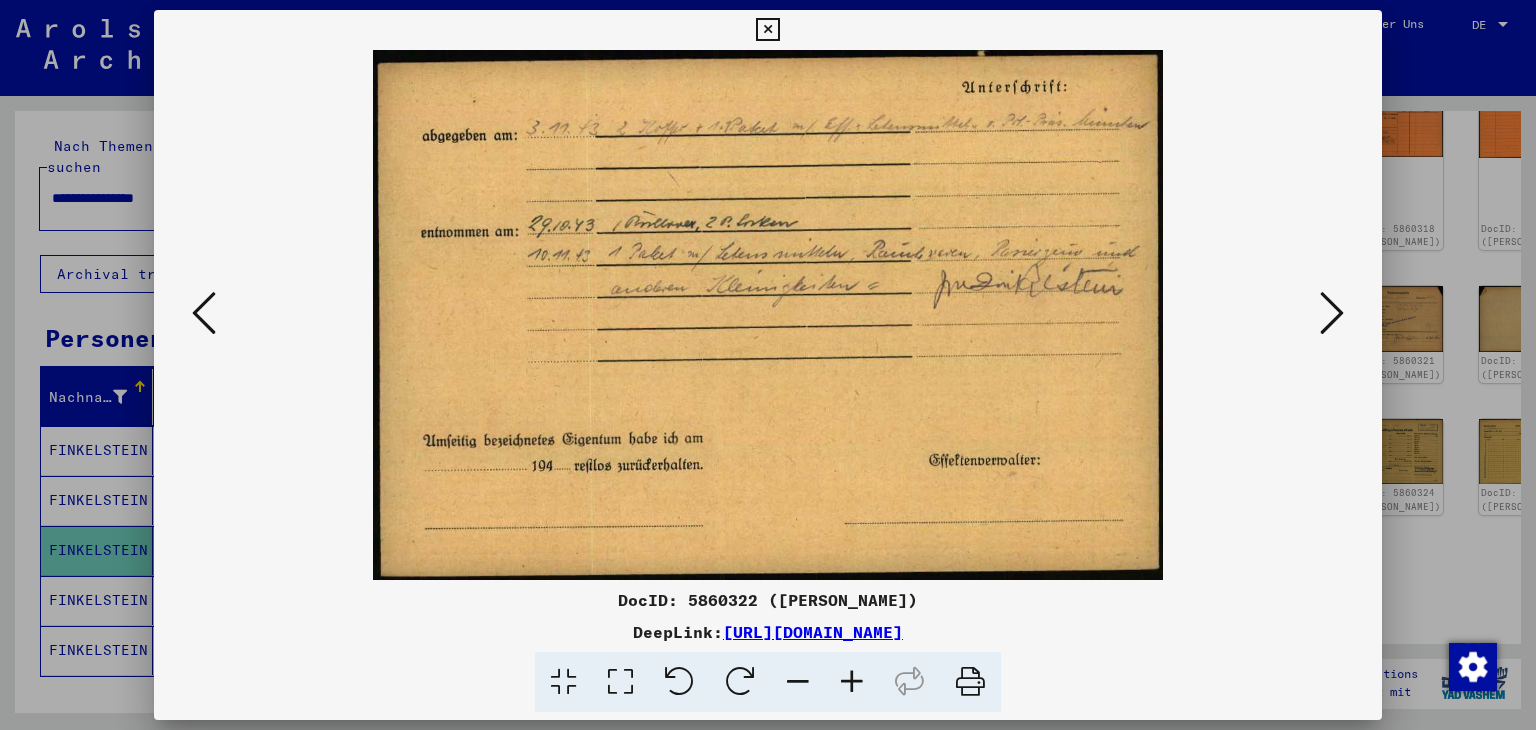 click at bounding box center (1332, 313) 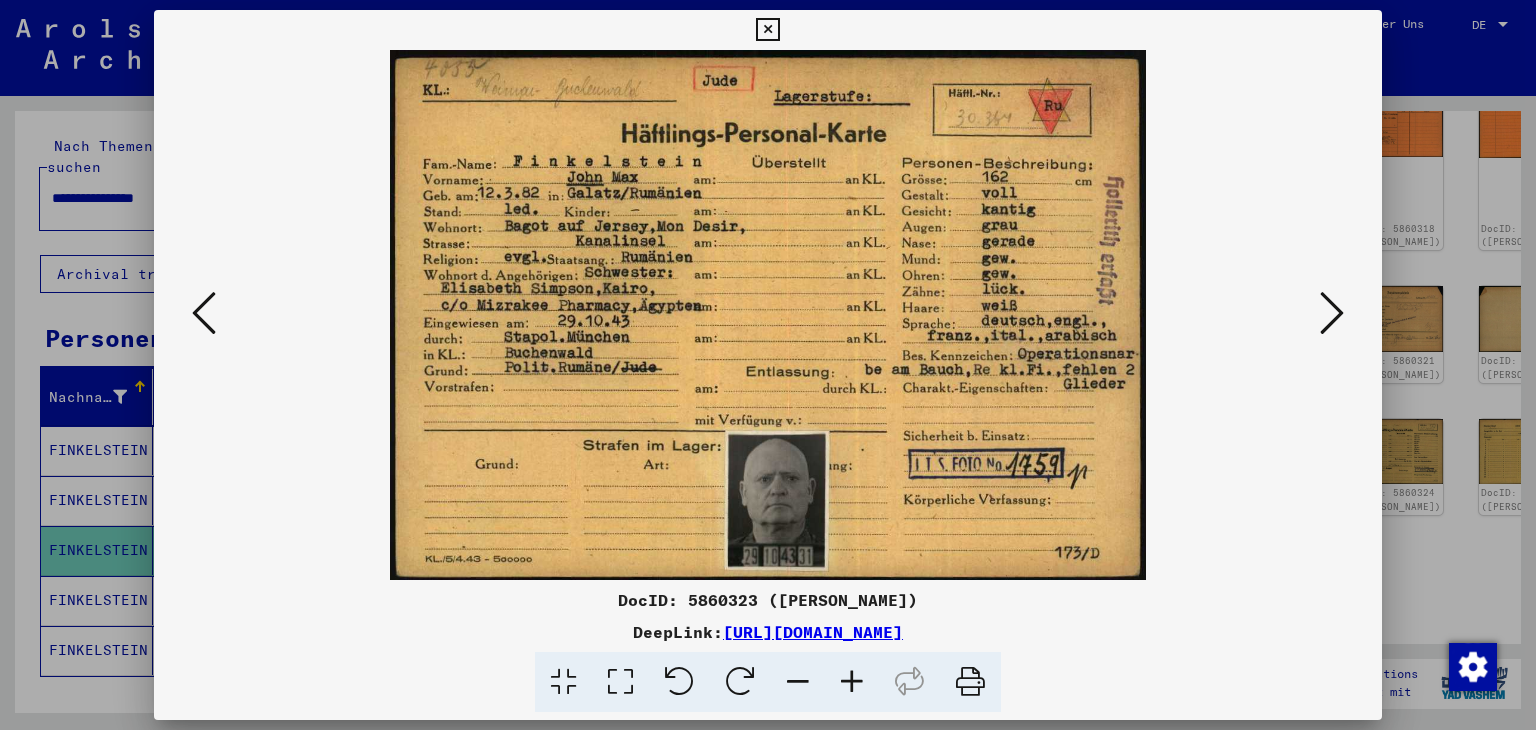 click at bounding box center (1332, 313) 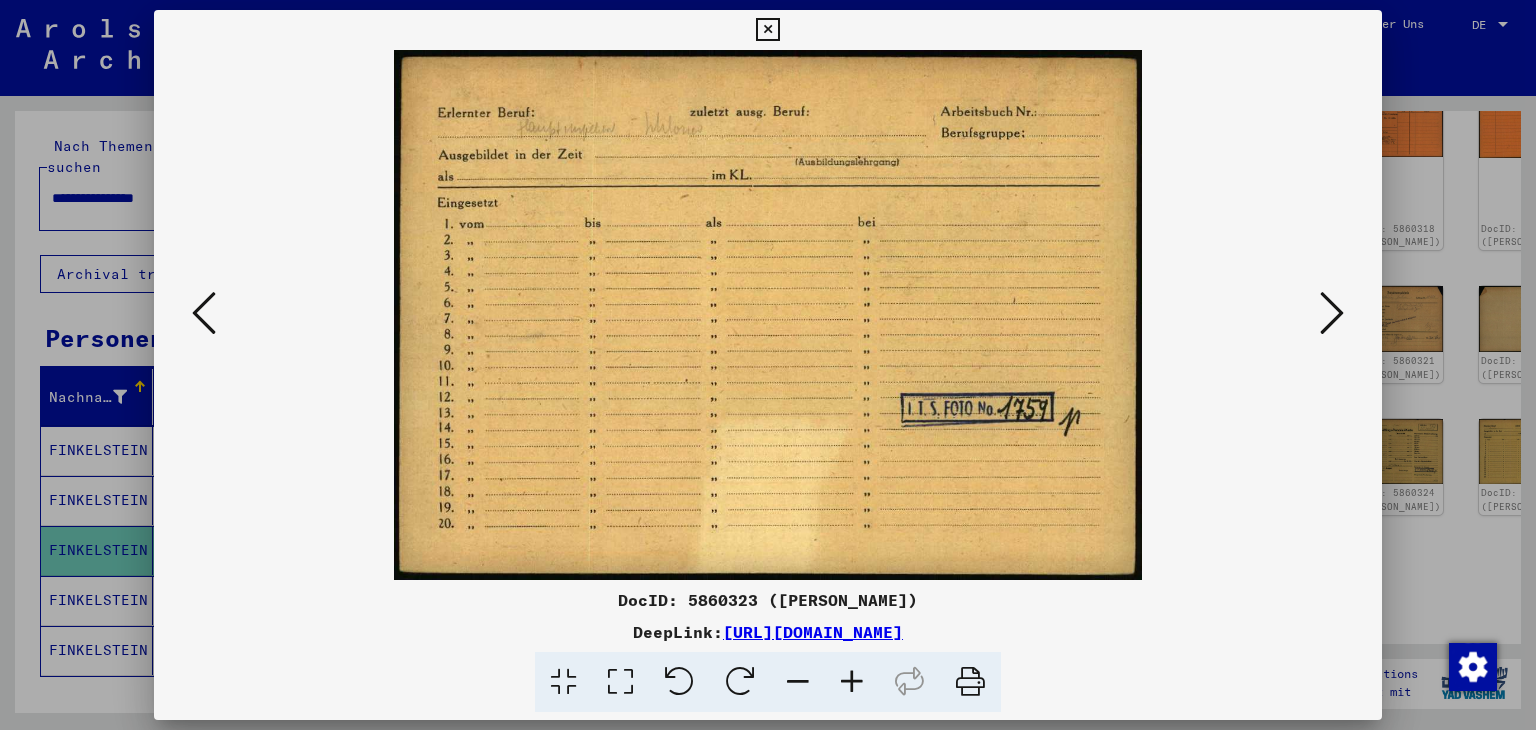click at bounding box center (1332, 313) 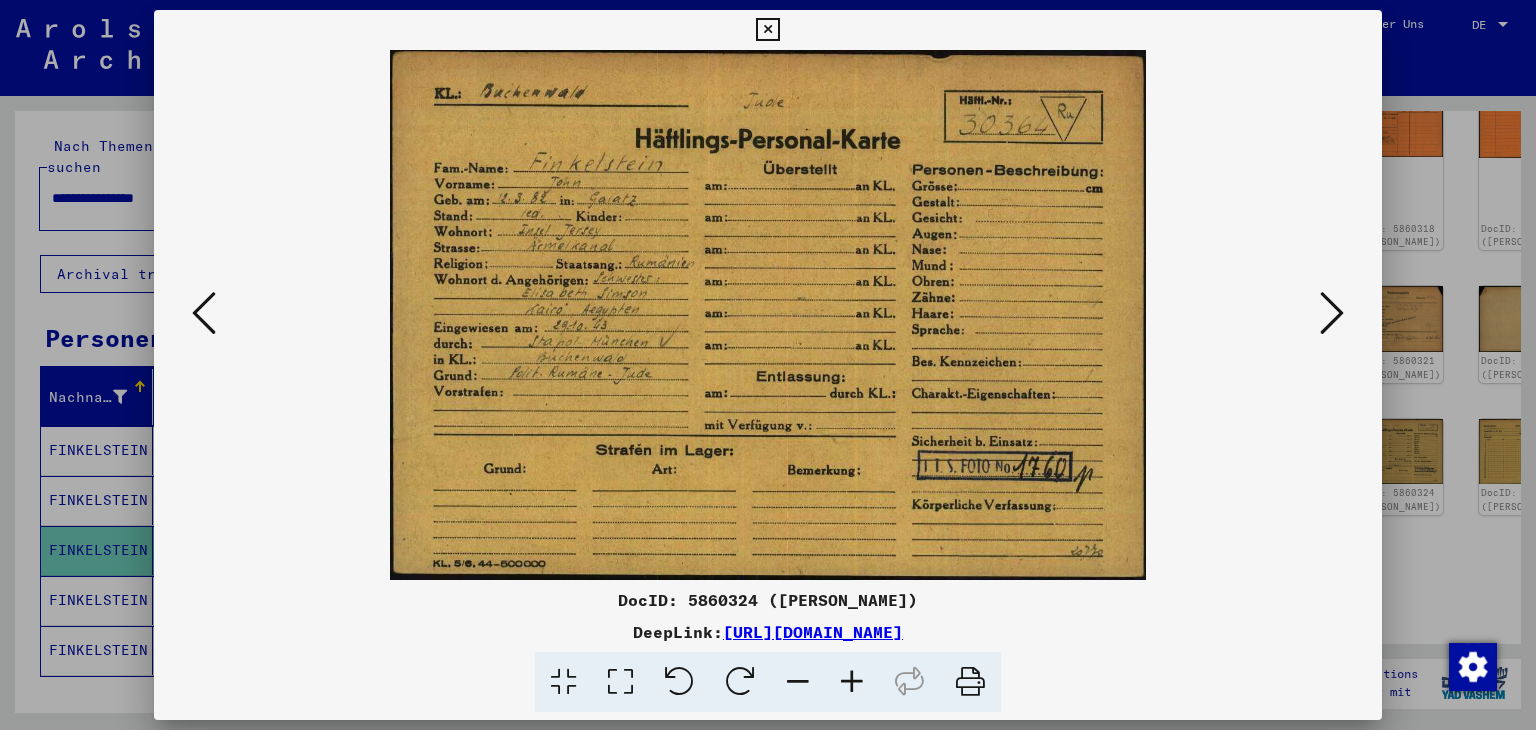 click at bounding box center [1332, 313] 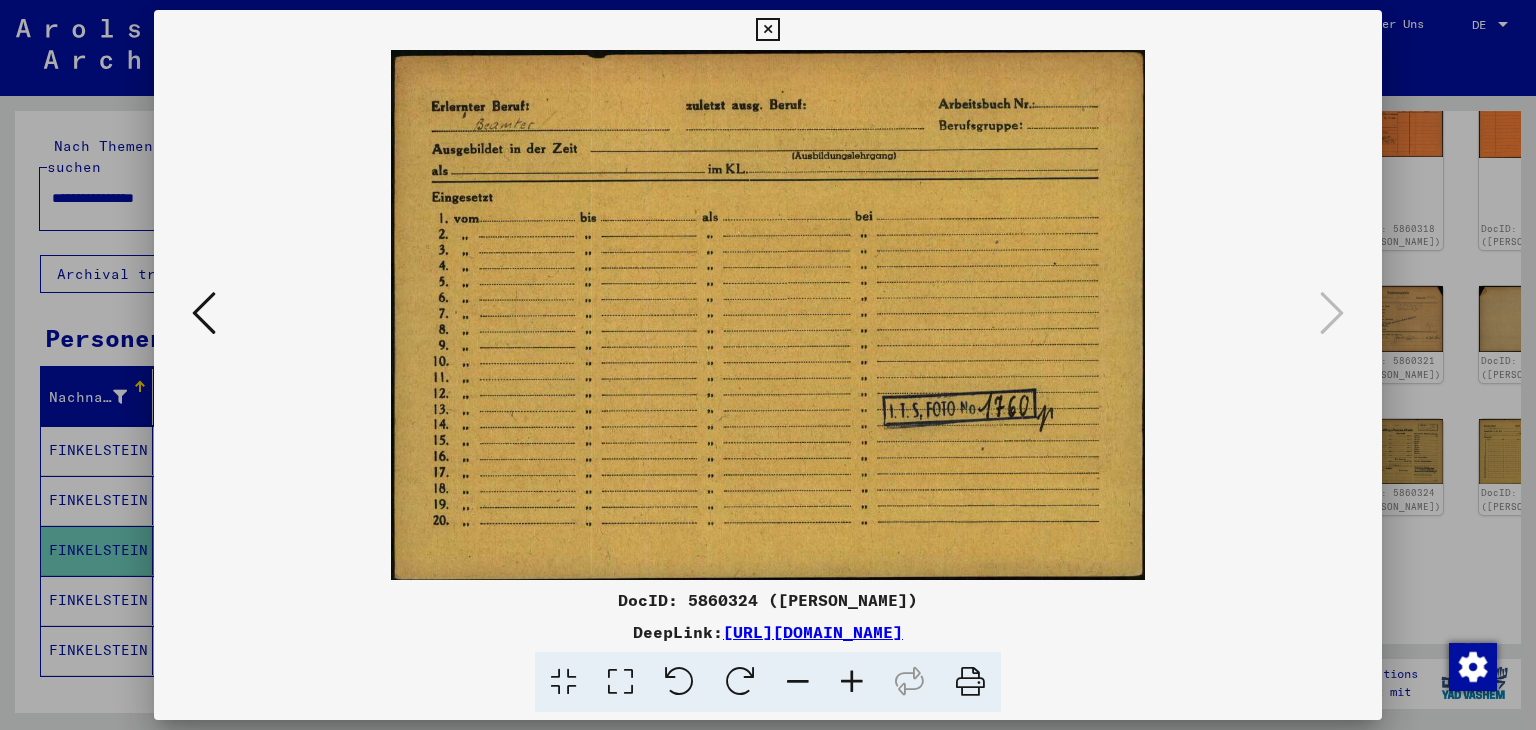 click at bounding box center (767, 30) 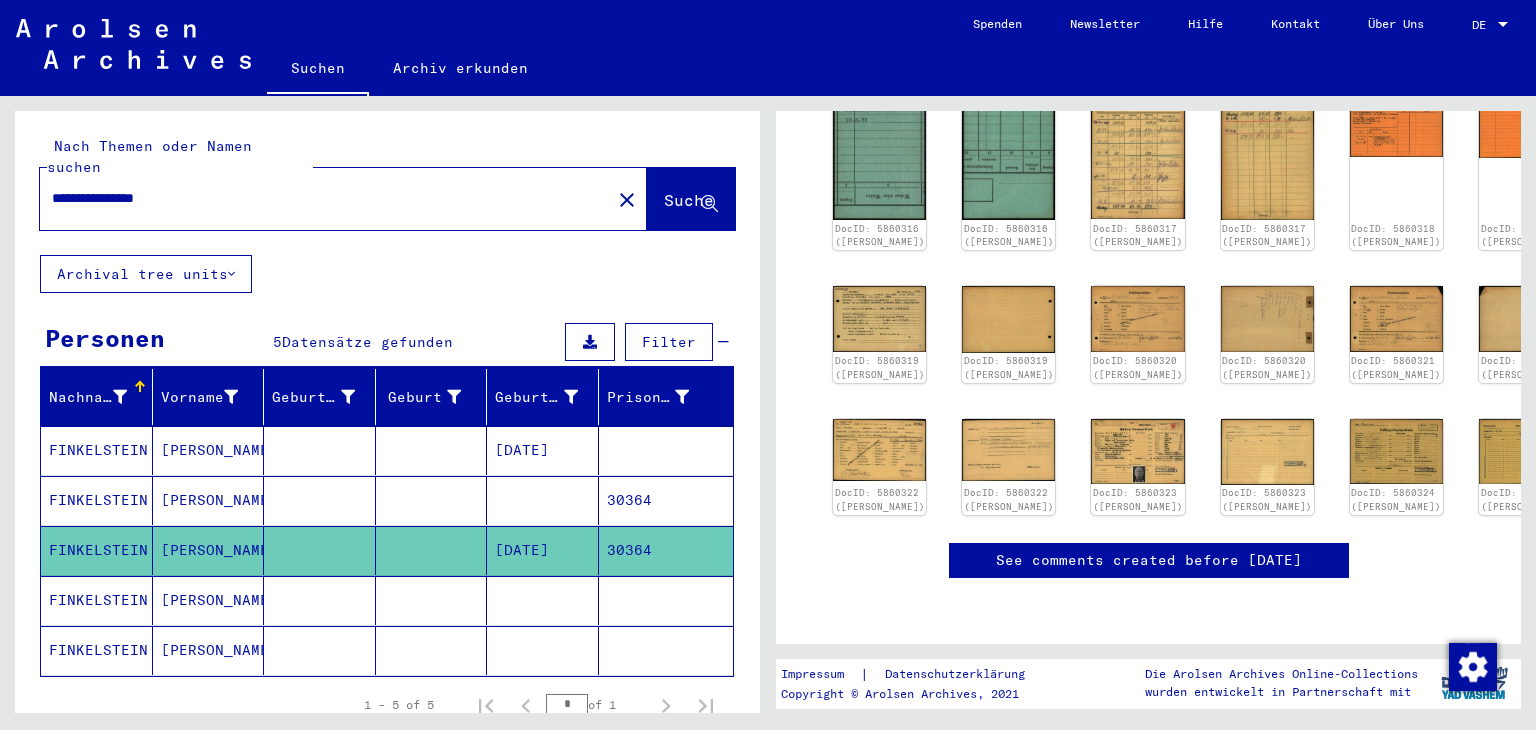 click on "1 Inhaftierungsdokumente   /   1.1 Lager und Ghettos   /   1.1.5 Konzentrationslager [GEOGRAPHIC_DATA]   /   [TECHNICAL_ID] Individuelle Unterlagen Männer [GEOGRAPHIC_DATA]    /   Individuelle Häftlingsunterlagen - KL Buchenwald   /   [MEDICAL_DATA] mit Namen ab A bis SYS und weiterer Untergliederung   /   [MEDICAL_DATA] mit Namen ab FINK   /  Akte von [PERSON_NAME], geboren am [DEMOGRAPHIC_DATA]  Signatur 01010503 001.124.049 Anzahl Dokumente 12 DocID: 5860313 ([PERSON_NAME]) DocID: 5860313 ([PERSON_NAME]) DocID: 5860314 ([PERSON_NAME]) DocID: 5860314 ([PERSON_NAME]) DocID: 5860315 ([PERSON_NAME]) DocID: 5860315 ([PERSON_NAME]) DocID: 5860316 ([PERSON_NAME]) DocID: 5860316 ([PERSON_NAME]) DocID: 5860317 ([PERSON_NAME]) DocID: 5860317 ([PERSON_NAME]) DocID: 5860318 ([PERSON_NAME]) DocID: 5860318 ([PERSON_NAME]) DocID: 5860319 ([PERSON_NAME]) DocID: 5860319 ([PERSON_NAME]) DocID: 5860320 ([PERSON_NAME]) DocID: 5860320 ([PERSON_NAME]) DocID: 5860321 ([PERSON_NAME]) DocID: 5860321 ([PERSON_NAME])" 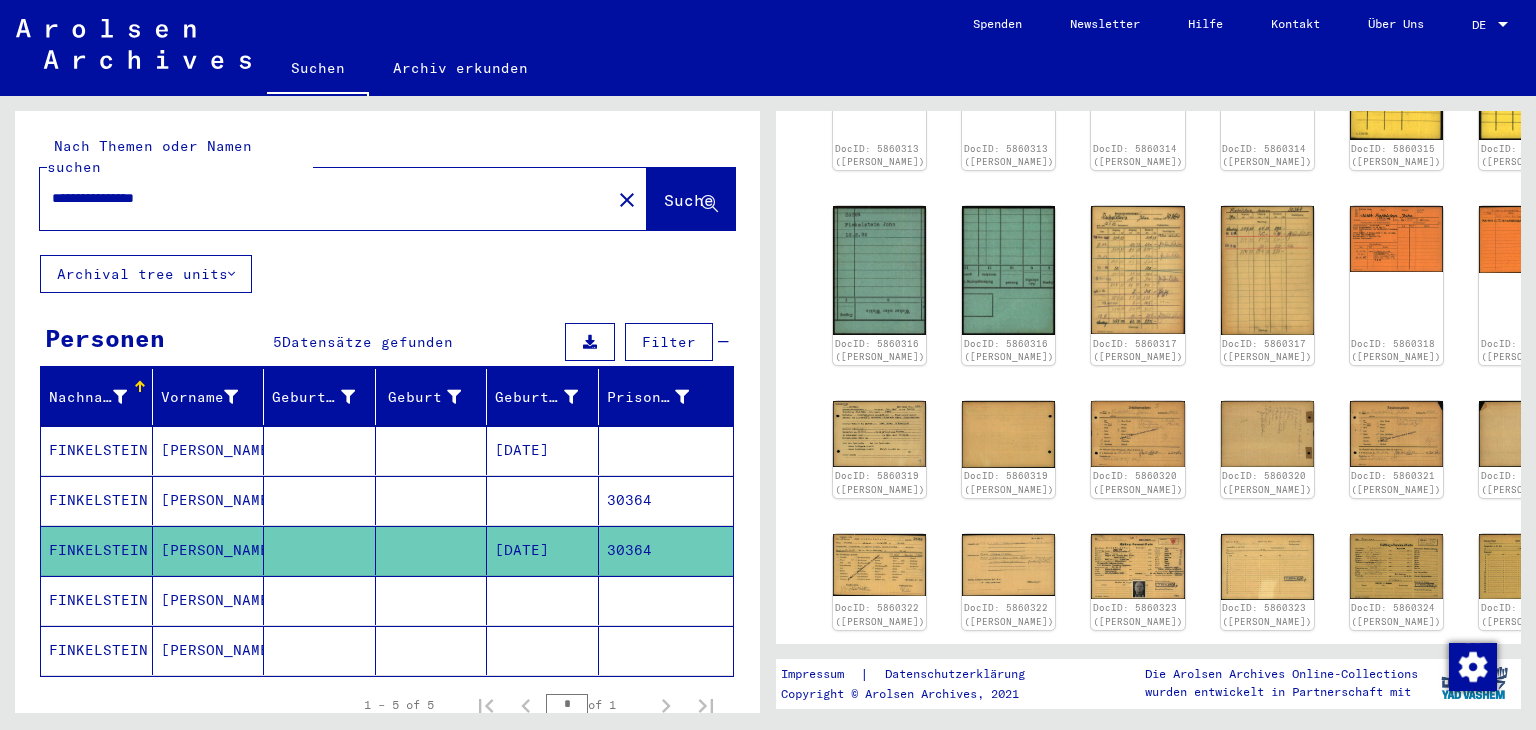 scroll, scrollTop: 401, scrollLeft: 0, axis: vertical 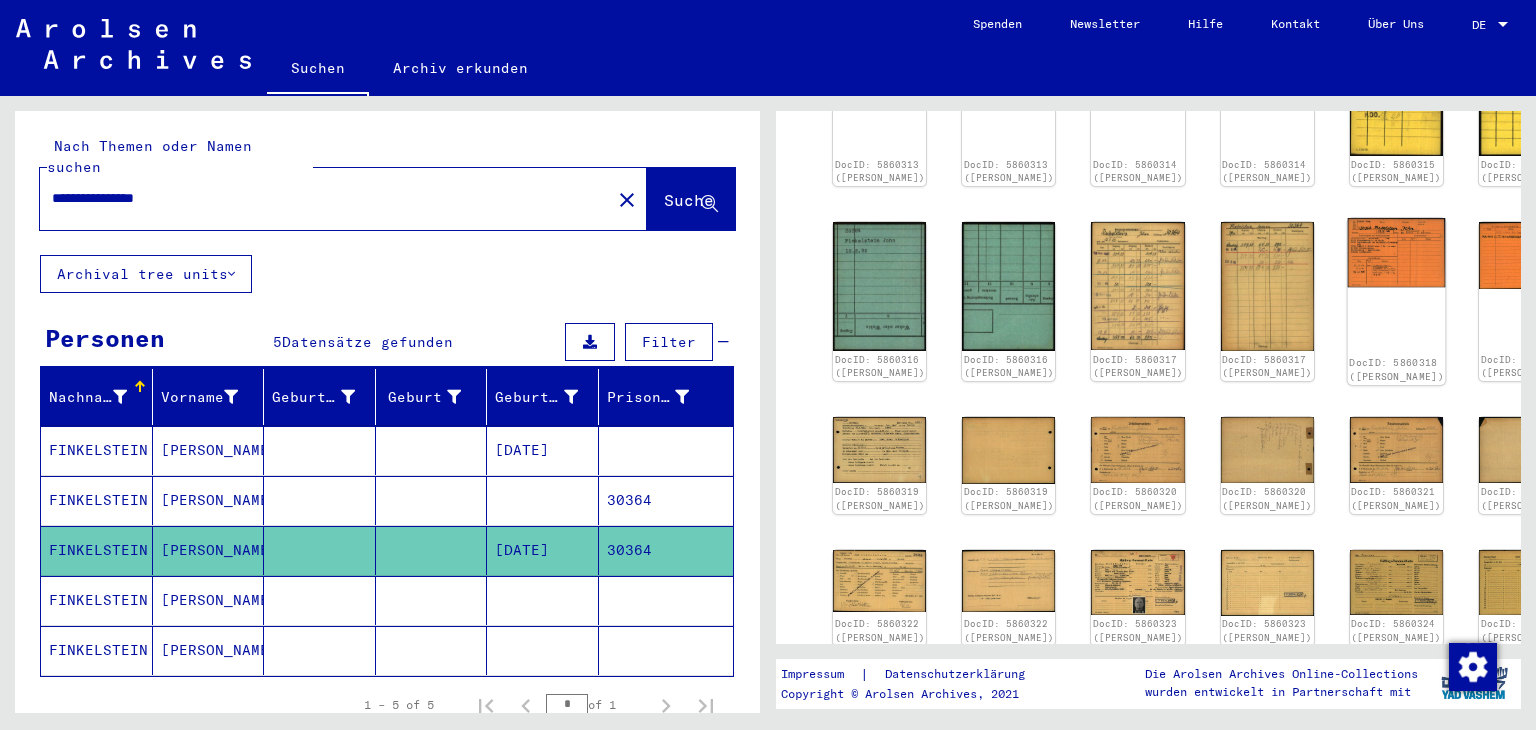 click on "DocID: 5860318 ([PERSON_NAME])" 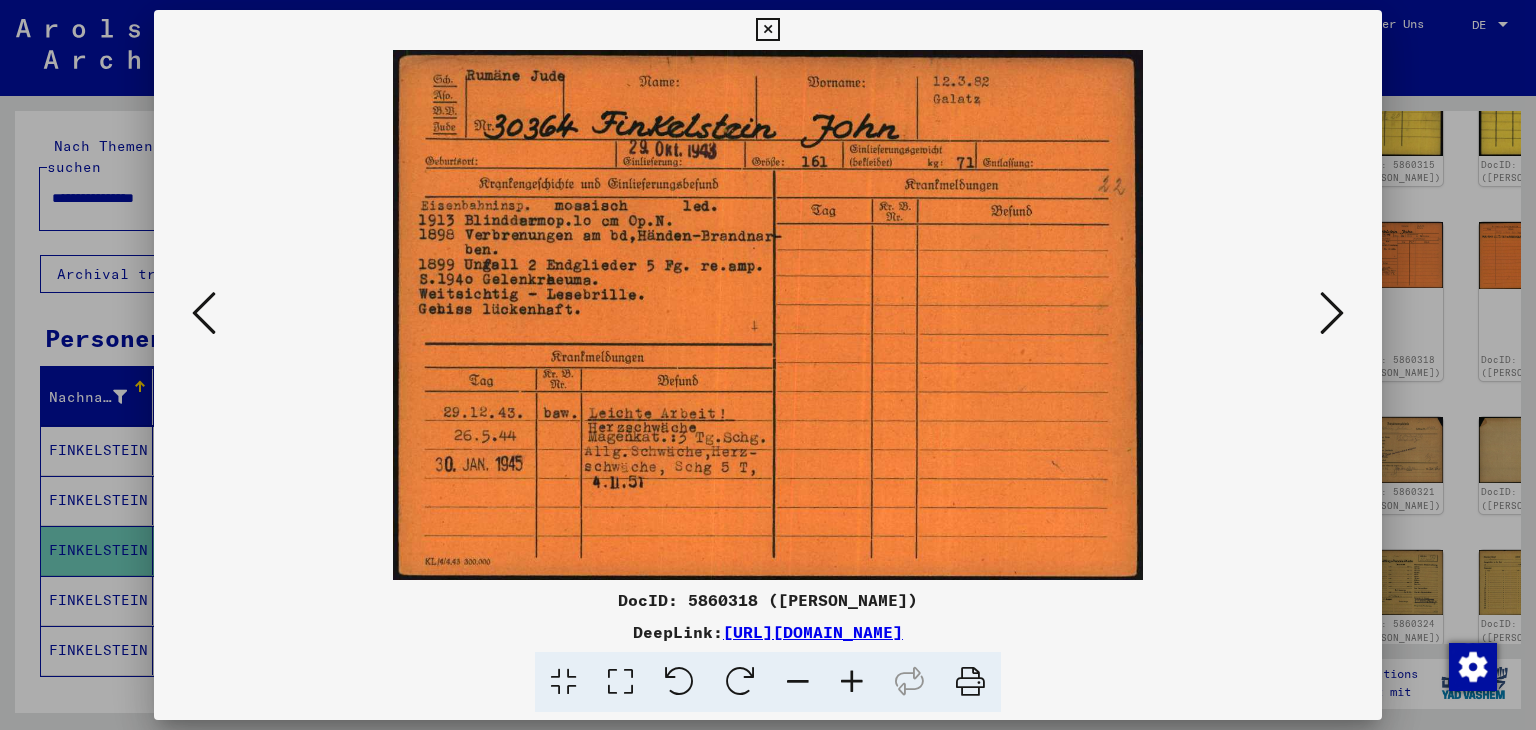 drag, startPoint x: 1124, startPoint y: 631, endPoint x: 524, endPoint y: 627, distance: 600.0133 